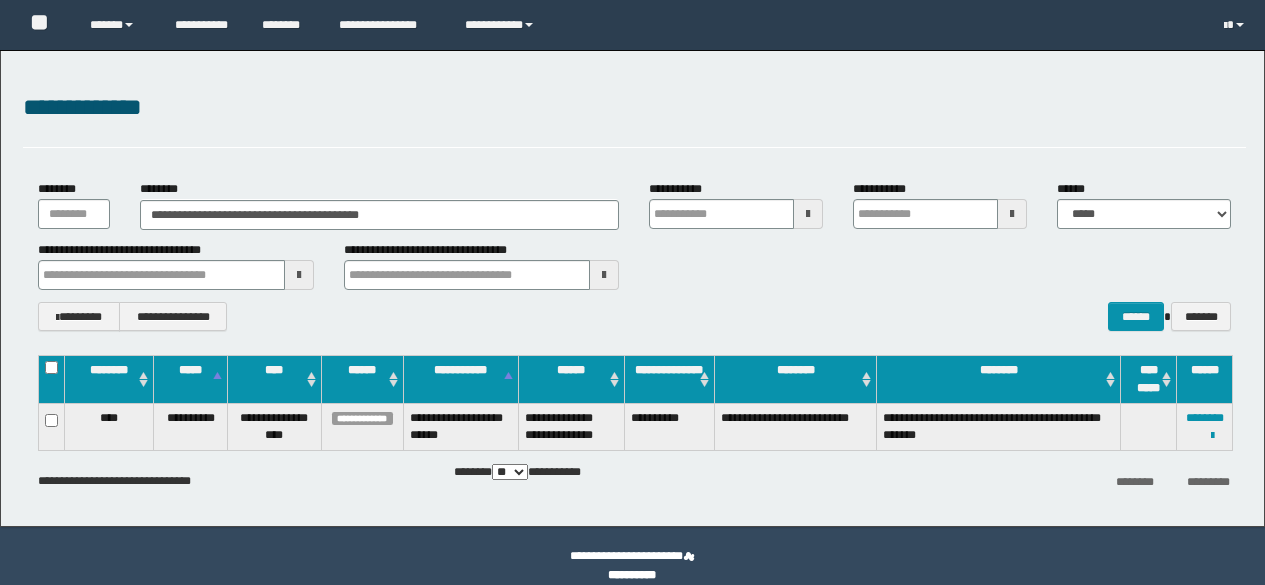 scroll, scrollTop: 0, scrollLeft: 0, axis: both 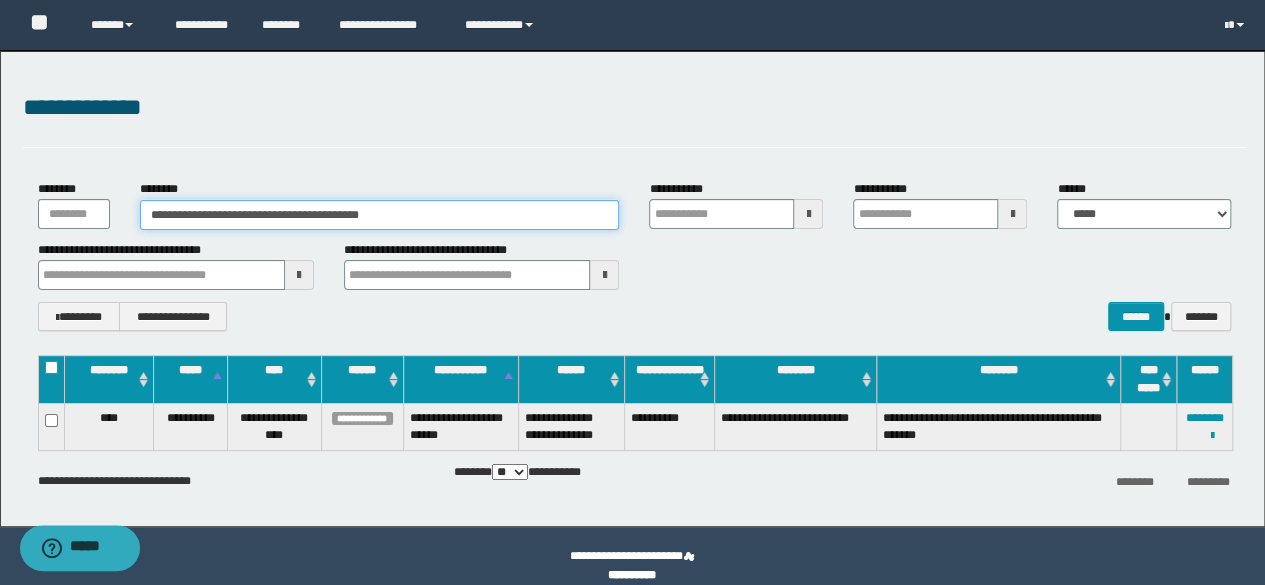 drag, startPoint x: 470, startPoint y: 217, endPoint x: 0, endPoint y: 161, distance: 473.3244 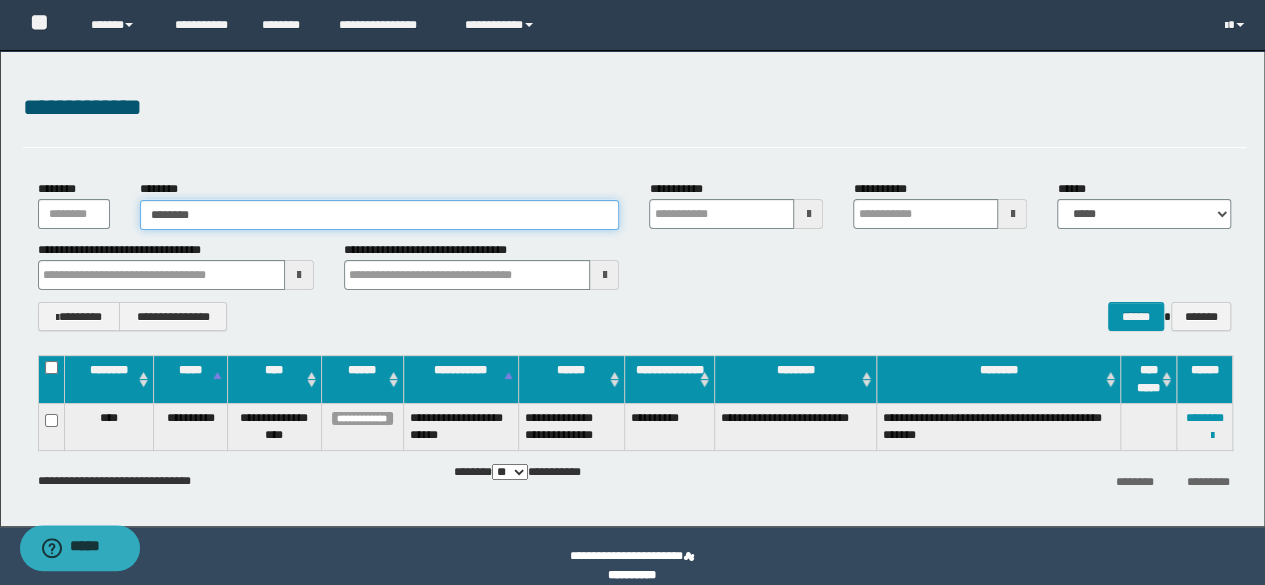 type on "********" 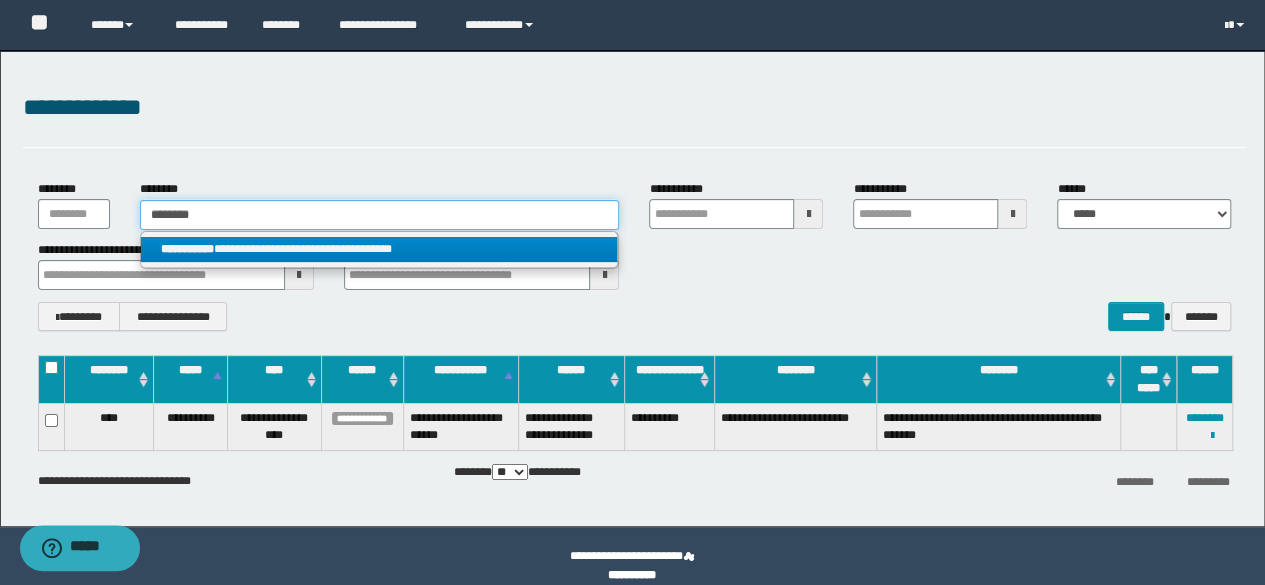 type on "********" 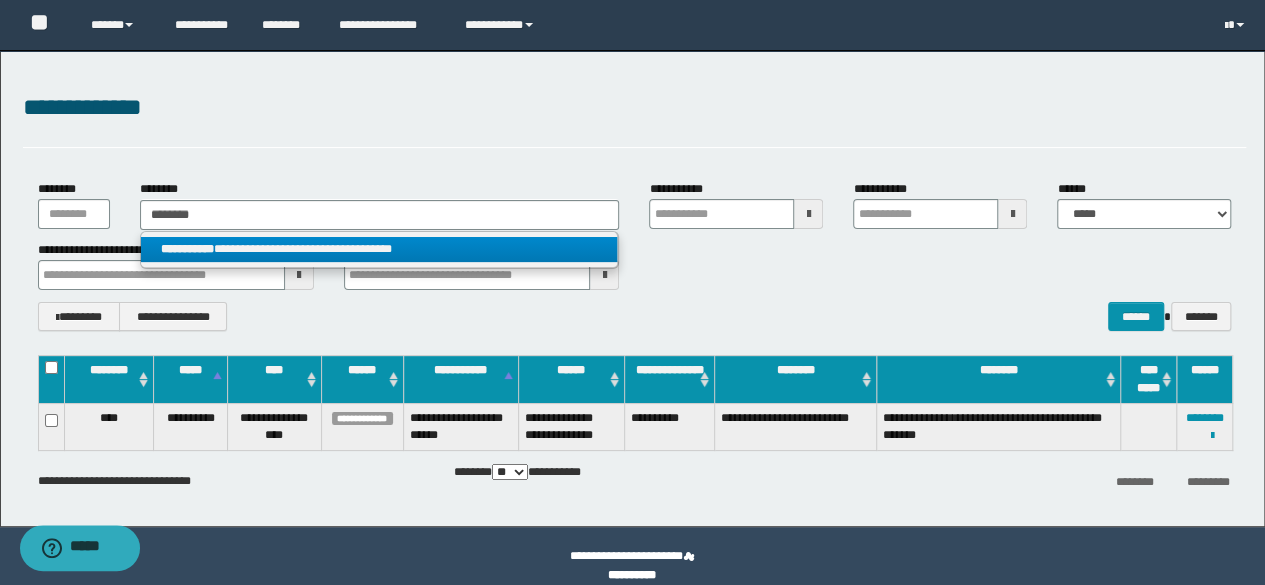click on "**********" at bounding box center [379, 249] 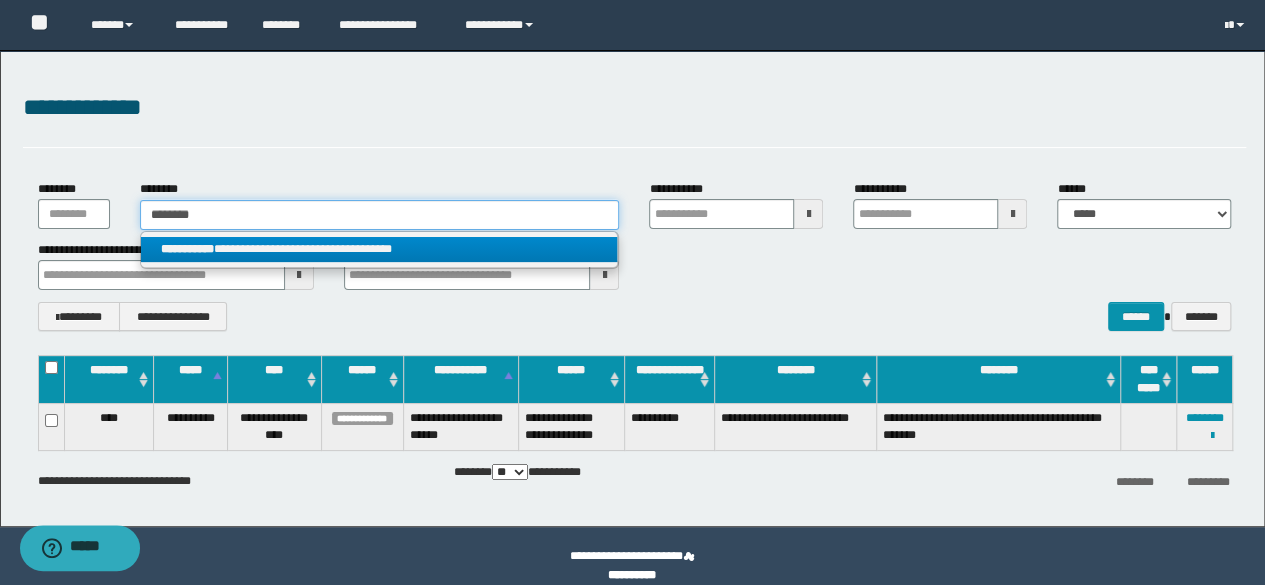 type 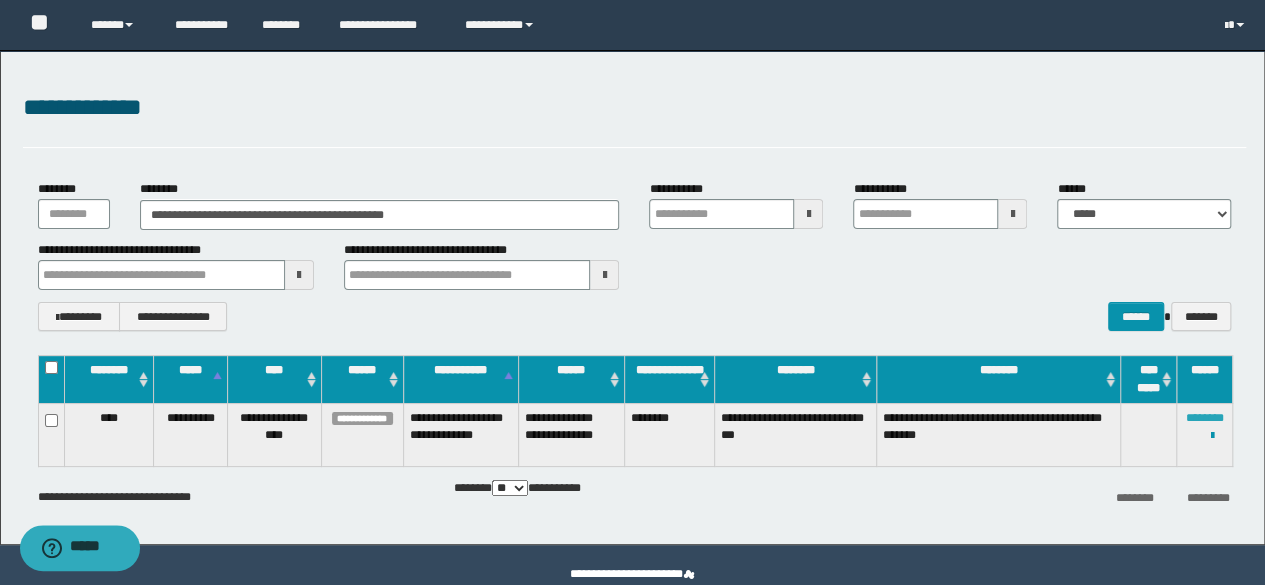 click on "********" at bounding box center [1205, 418] 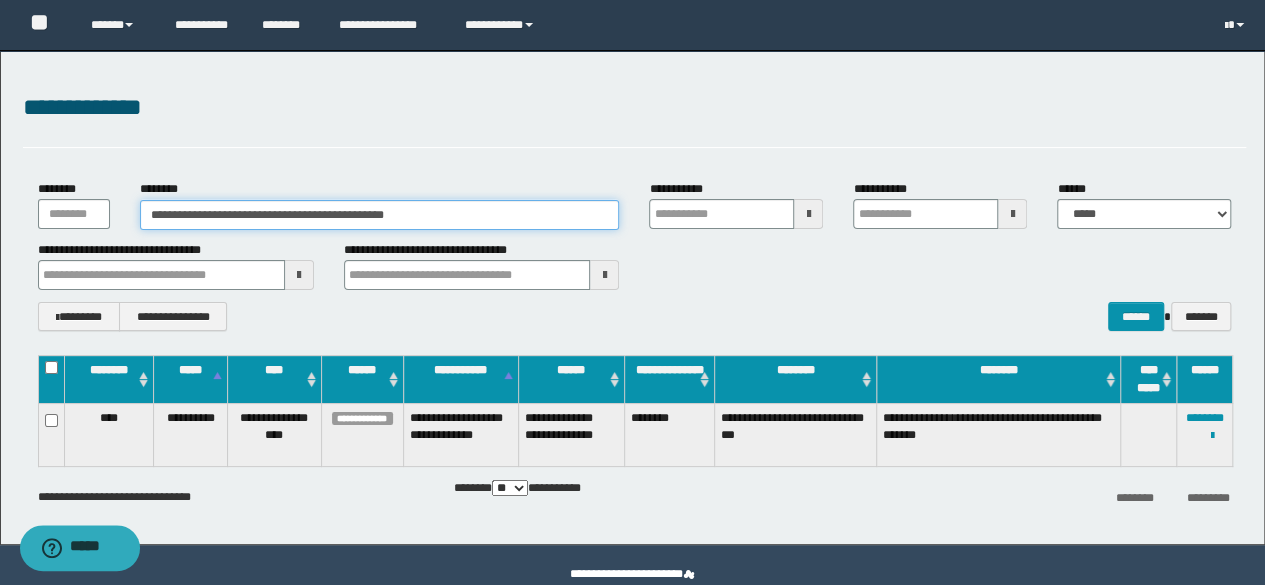 drag, startPoint x: 478, startPoint y: 218, endPoint x: 0, endPoint y: 201, distance: 478.30222 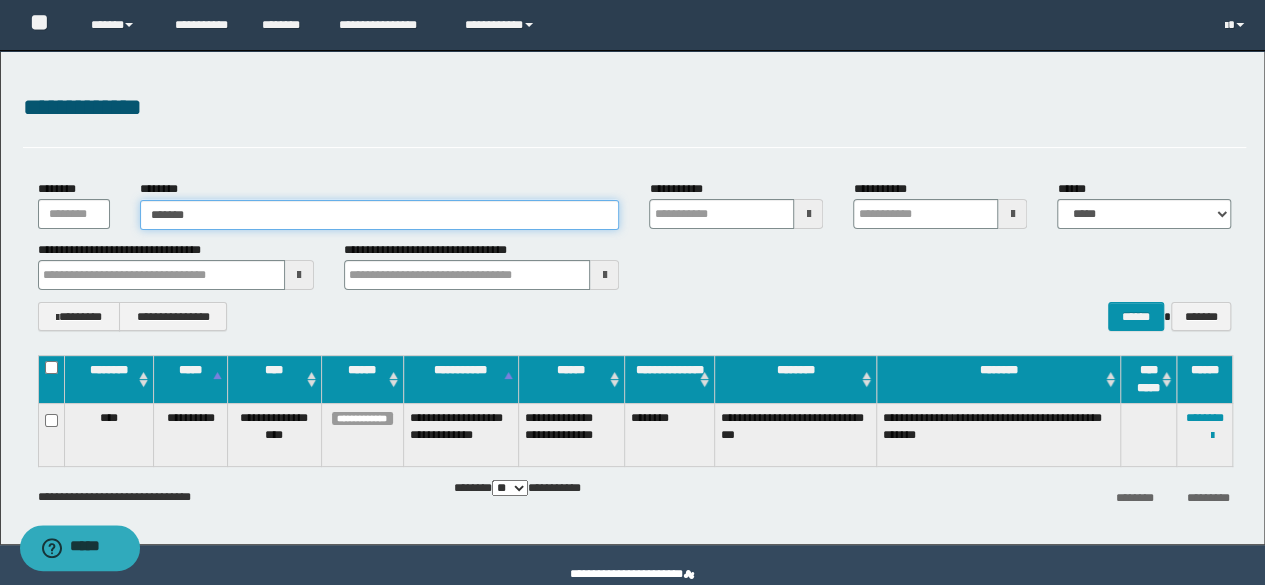 type on "*******" 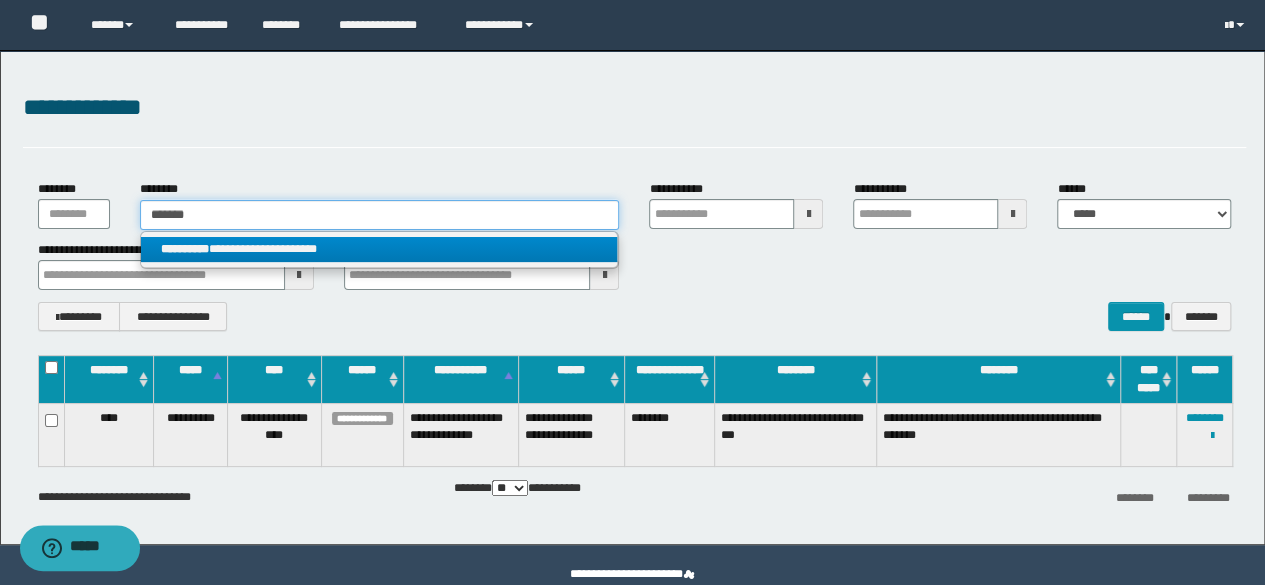 type on "*******" 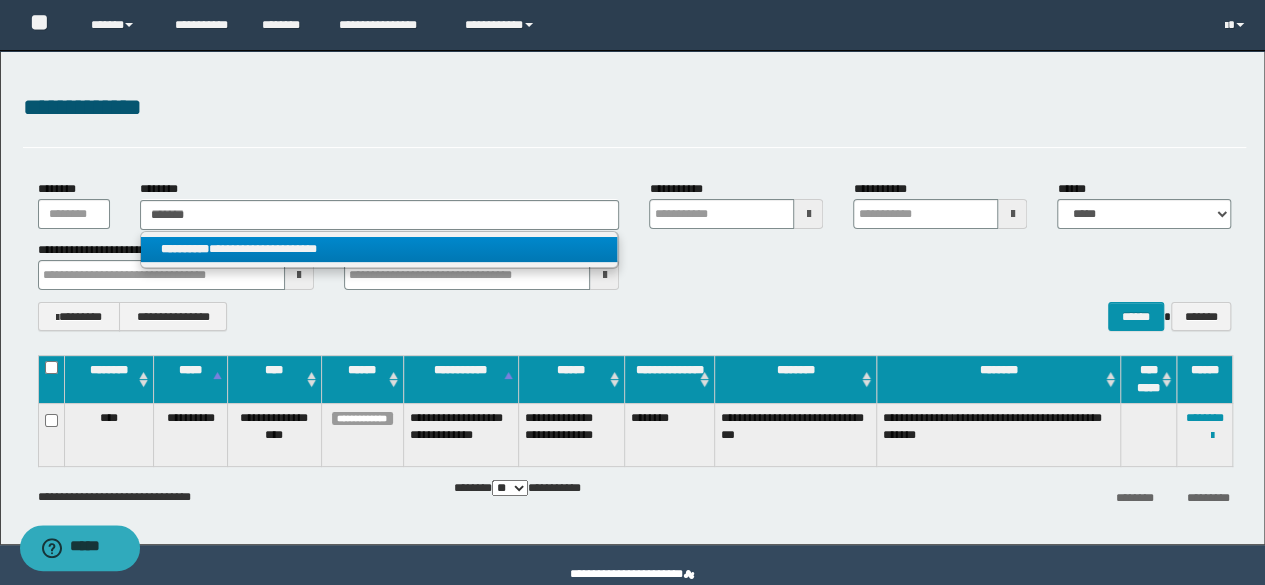 click on "**********" at bounding box center [379, 249] 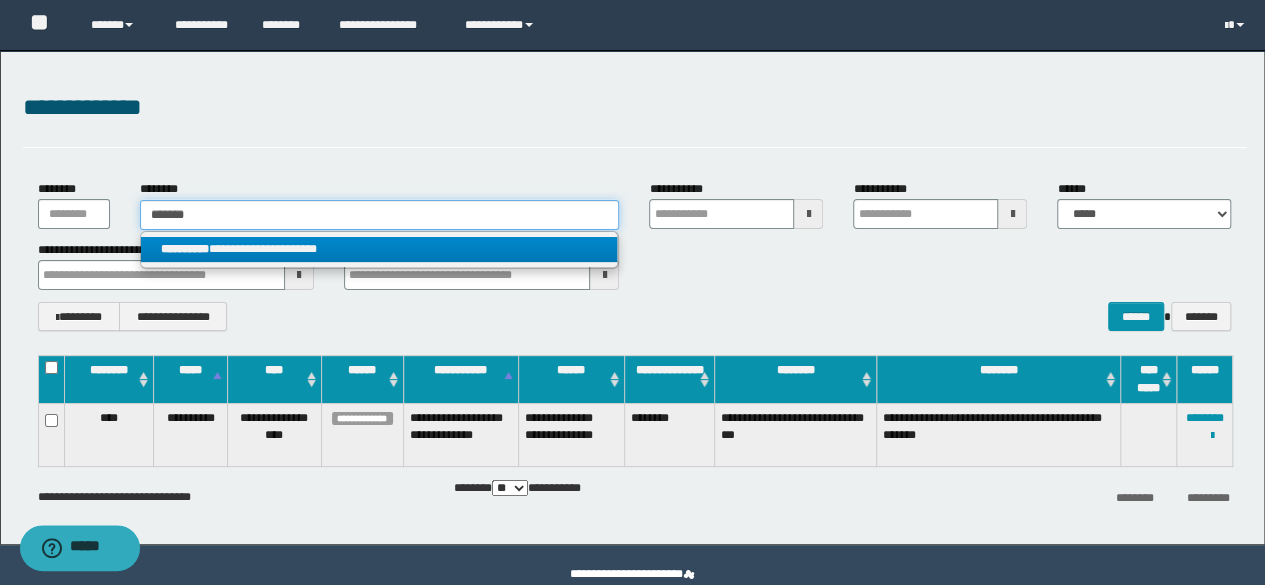 type 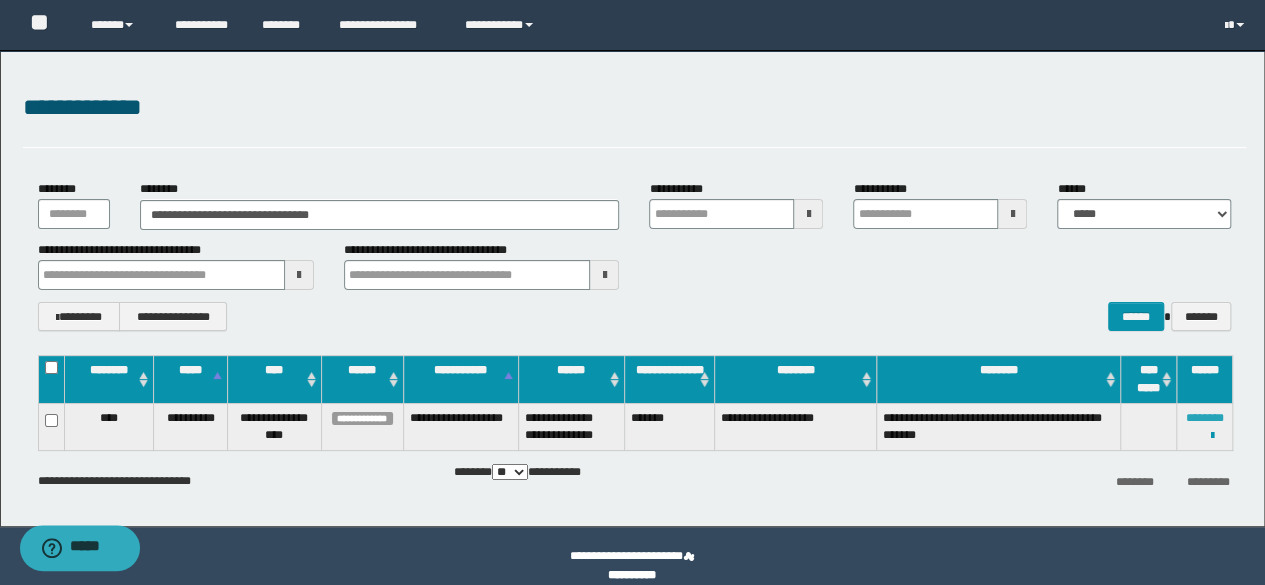 click on "********" at bounding box center (1205, 418) 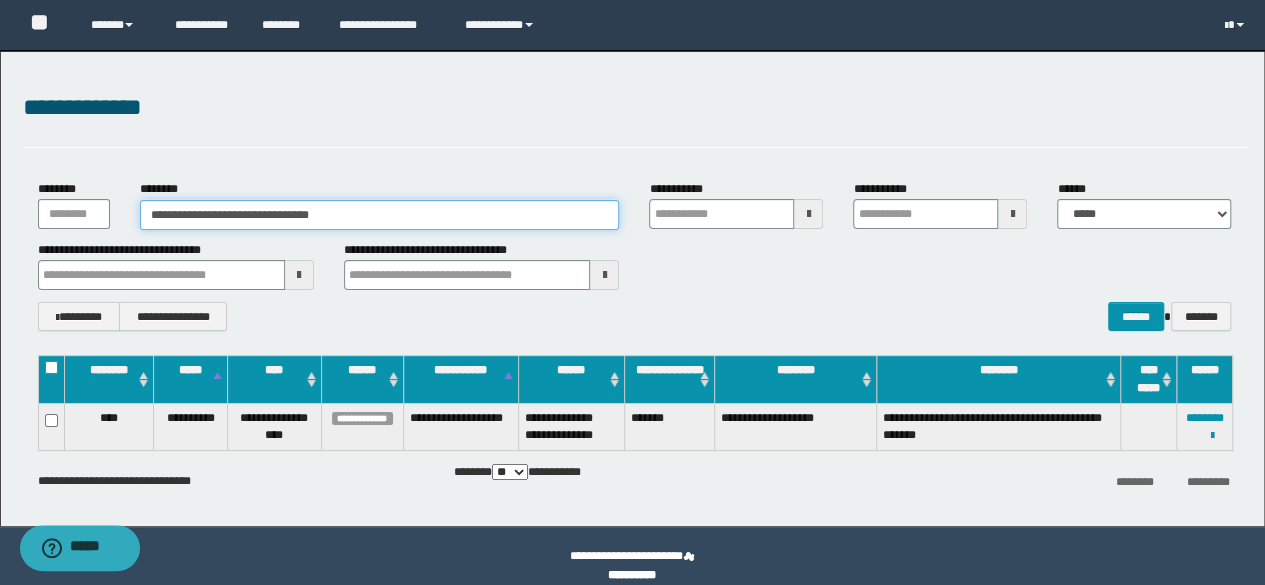 drag, startPoint x: 375, startPoint y: 215, endPoint x: 0, endPoint y: 221, distance: 375.048 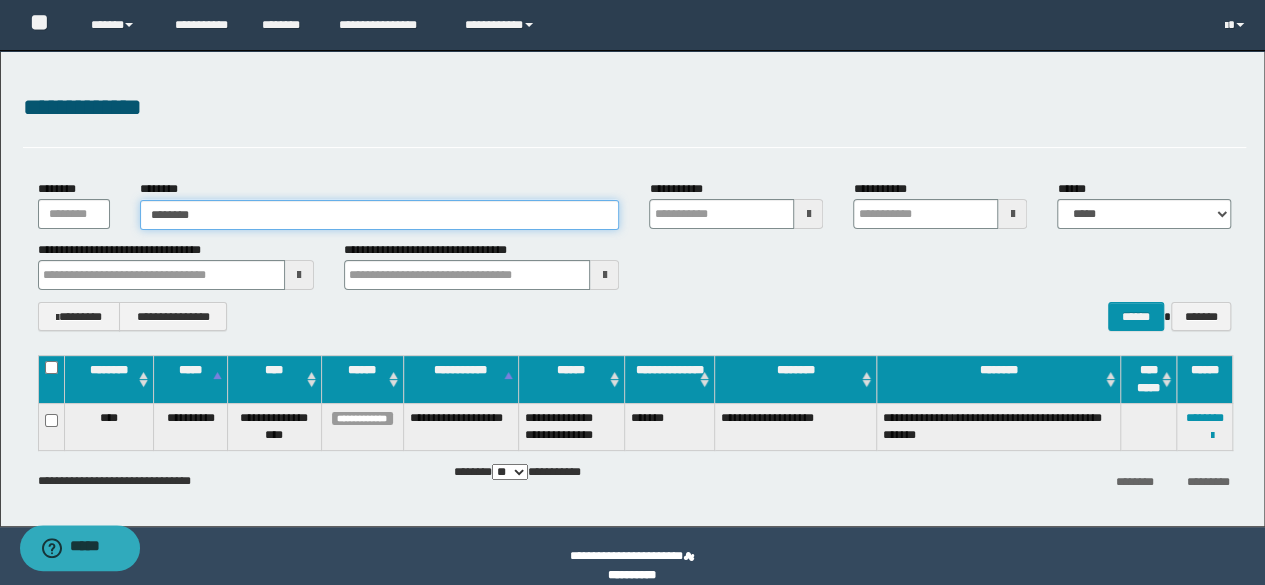 type on "********" 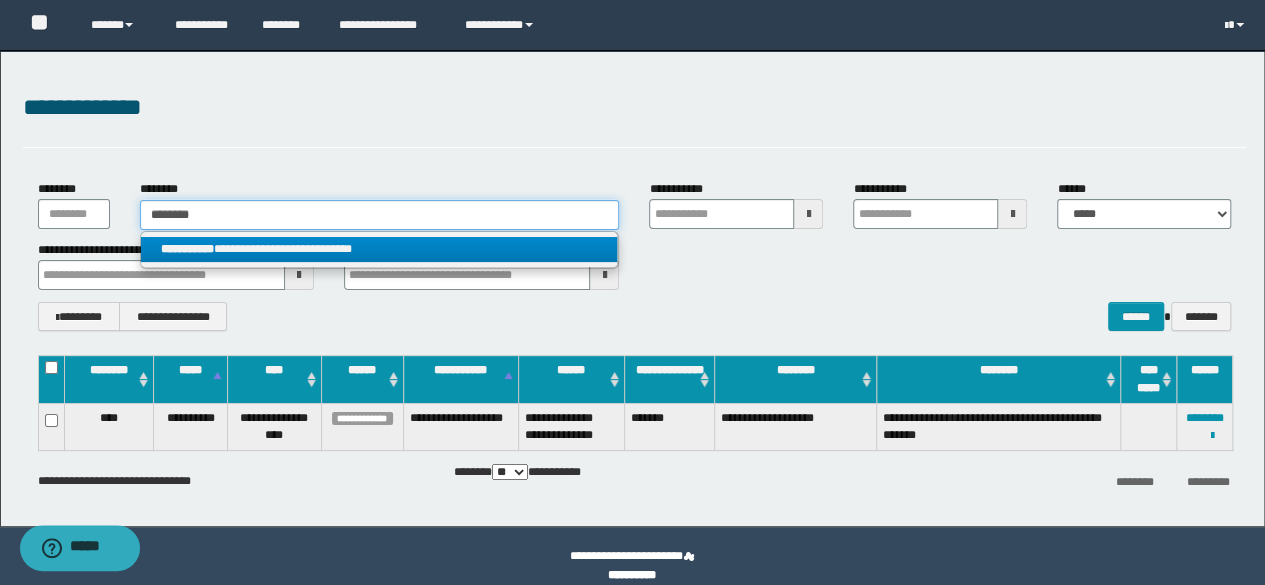 type on "********" 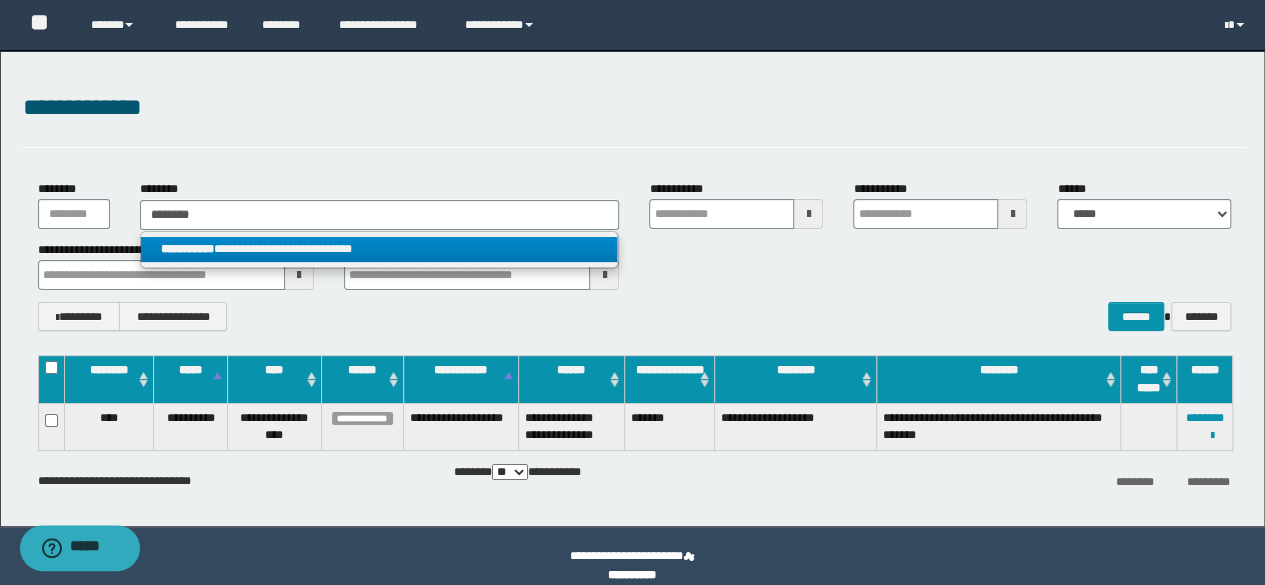 click on "**********" at bounding box center (379, 249) 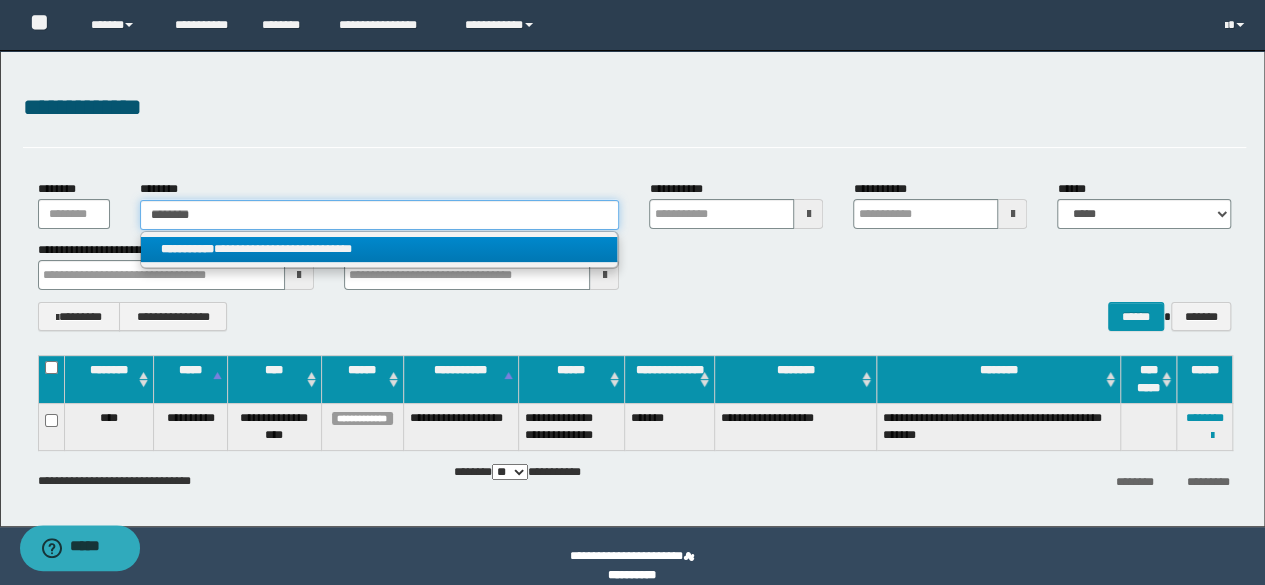 type 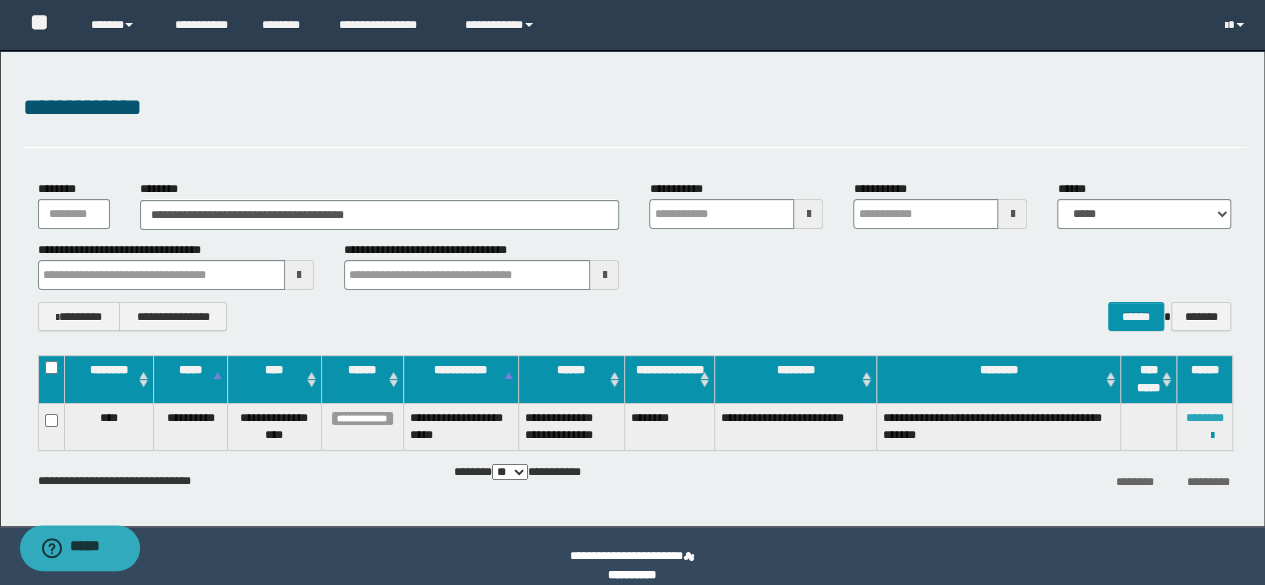 click on "********" at bounding box center [1205, 418] 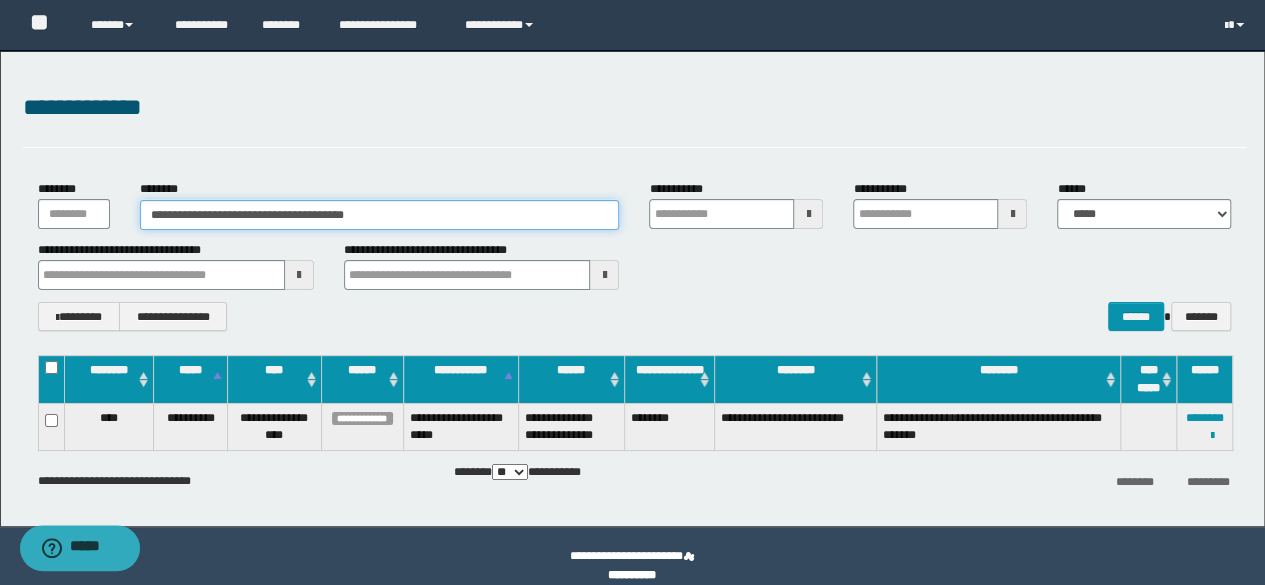 drag, startPoint x: 424, startPoint y: 217, endPoint x: 0, endPoint y: 211, distance: 424.04245 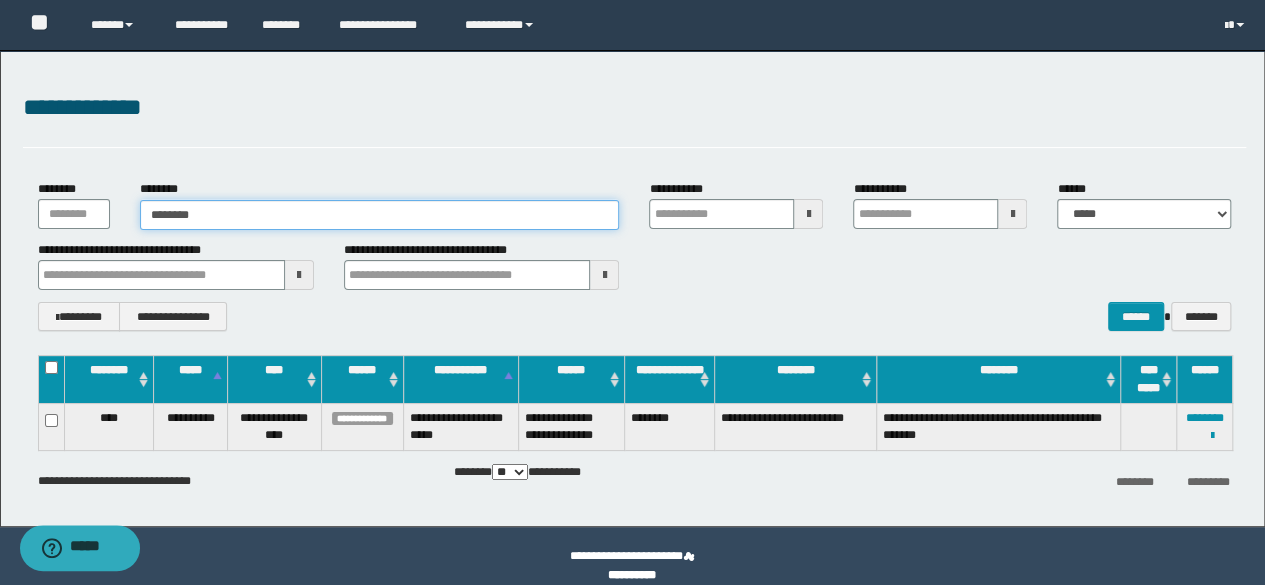type on "********" 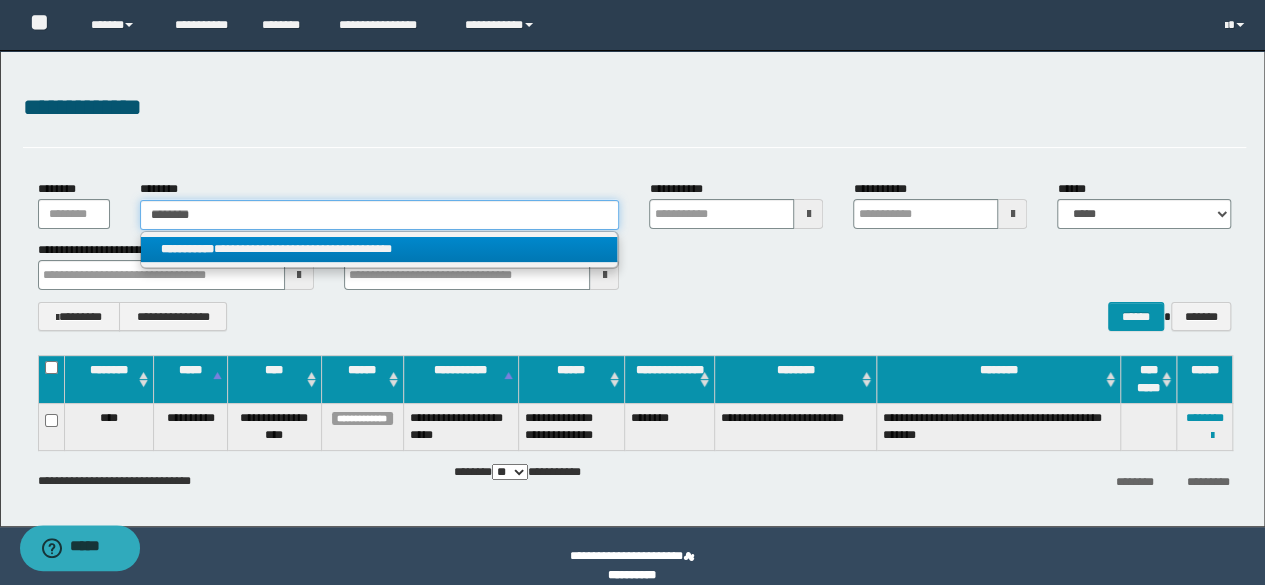 type on "********" 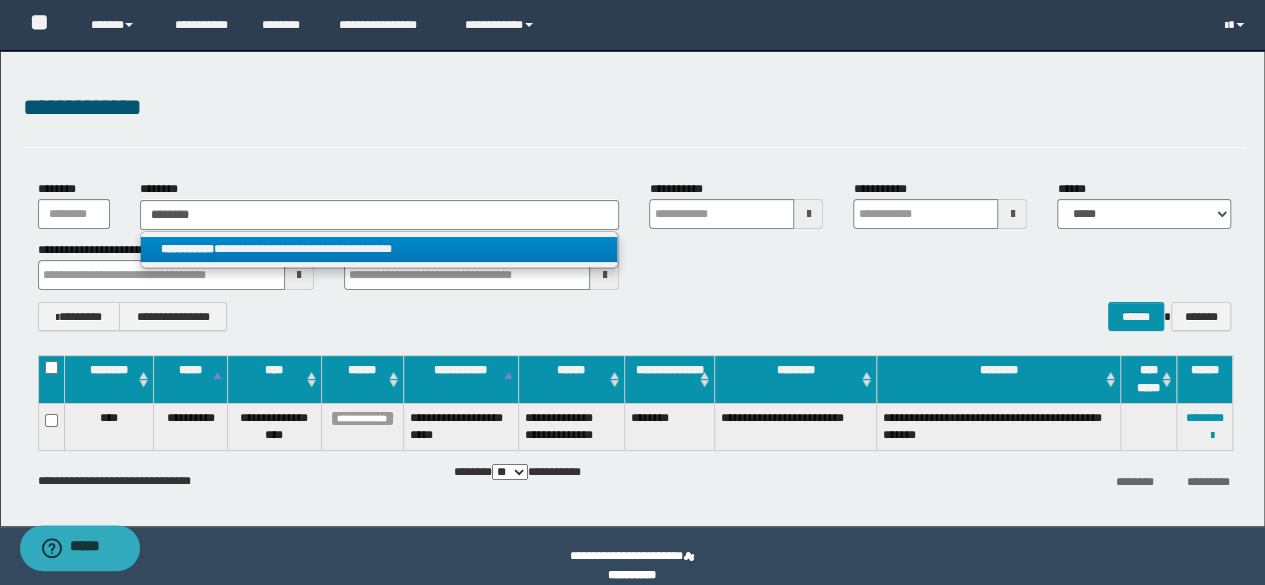 click on "**********" at bounding box center [379, 249] 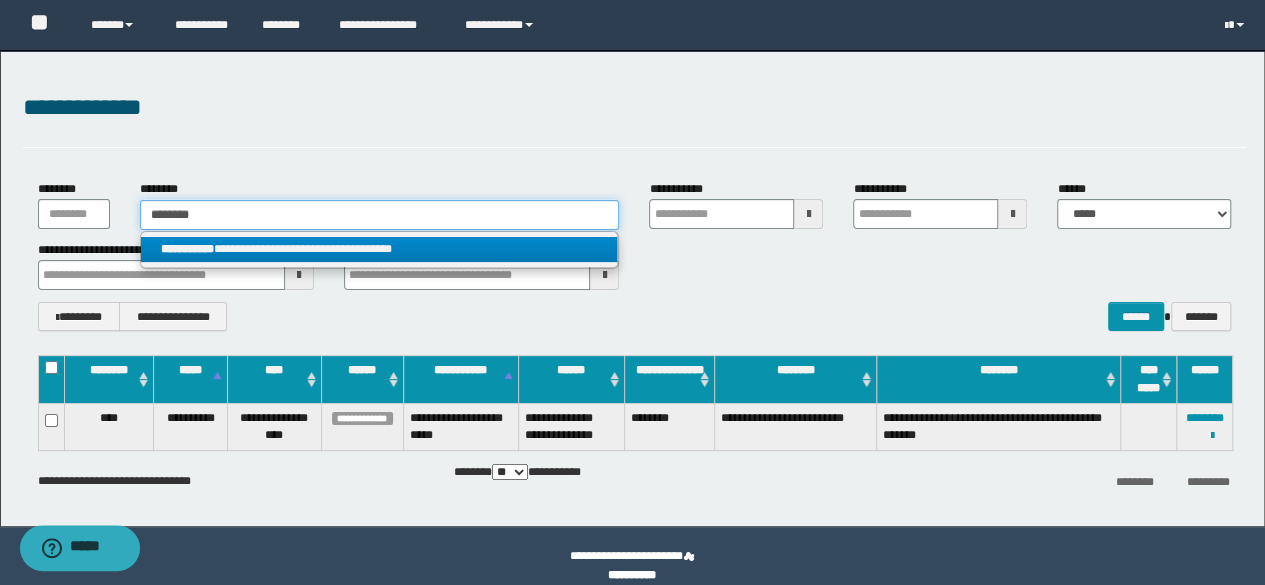 type 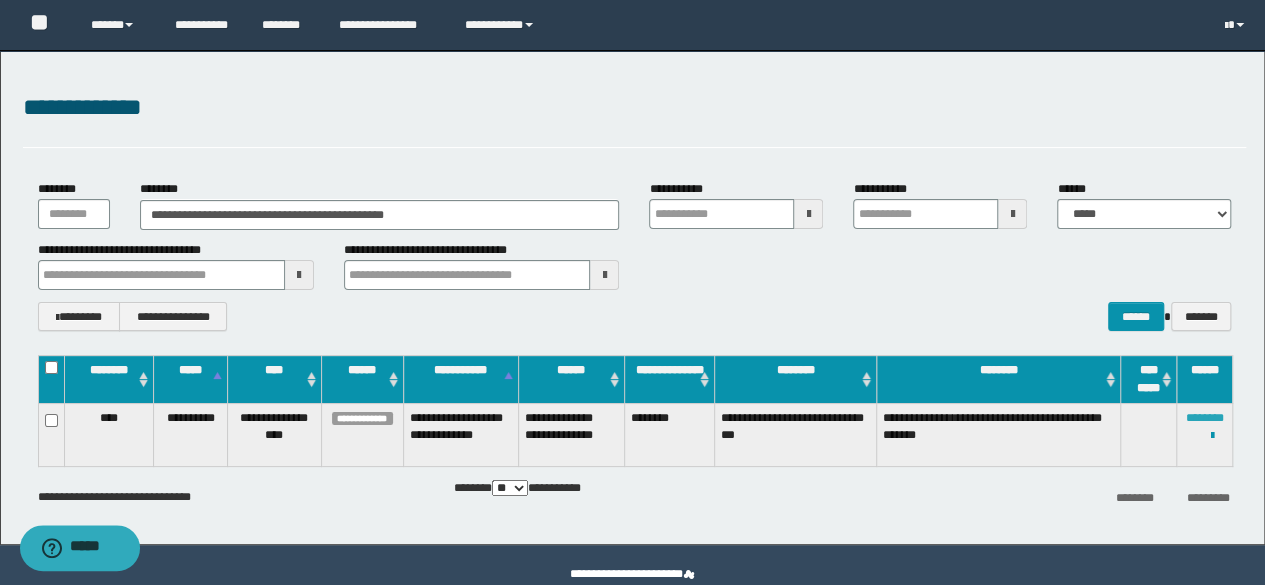 click on "********" at bounding box center [1205, 418] 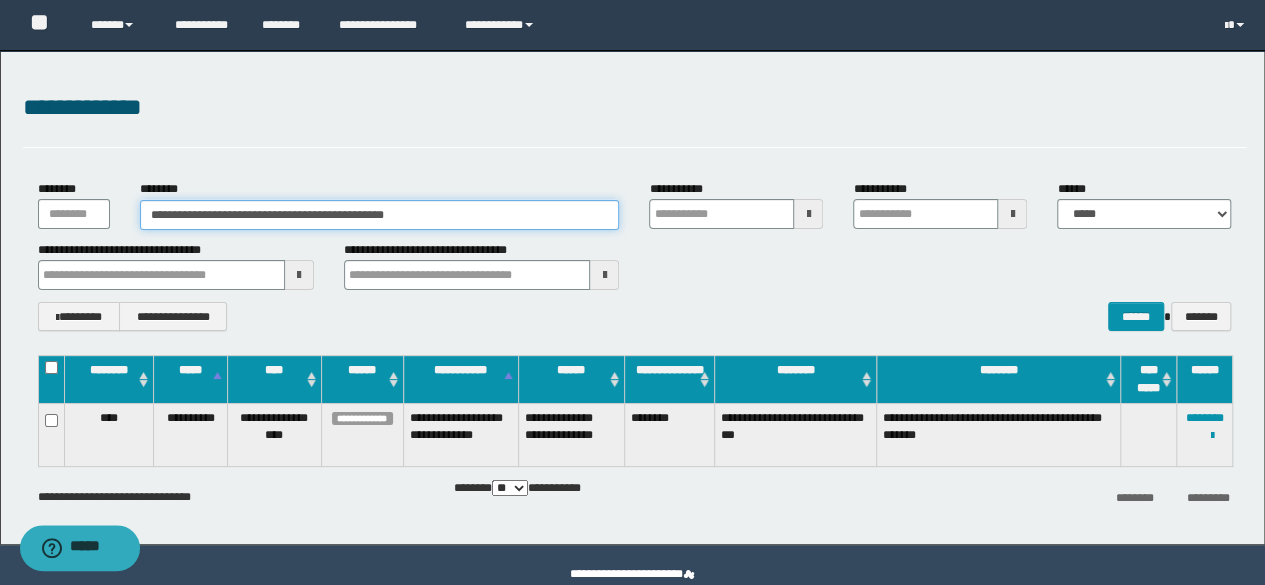 drag, startPoint x: 467, startPoint y: 217, endPoint x: 0, endPoint y: 153, distance: 471.36505 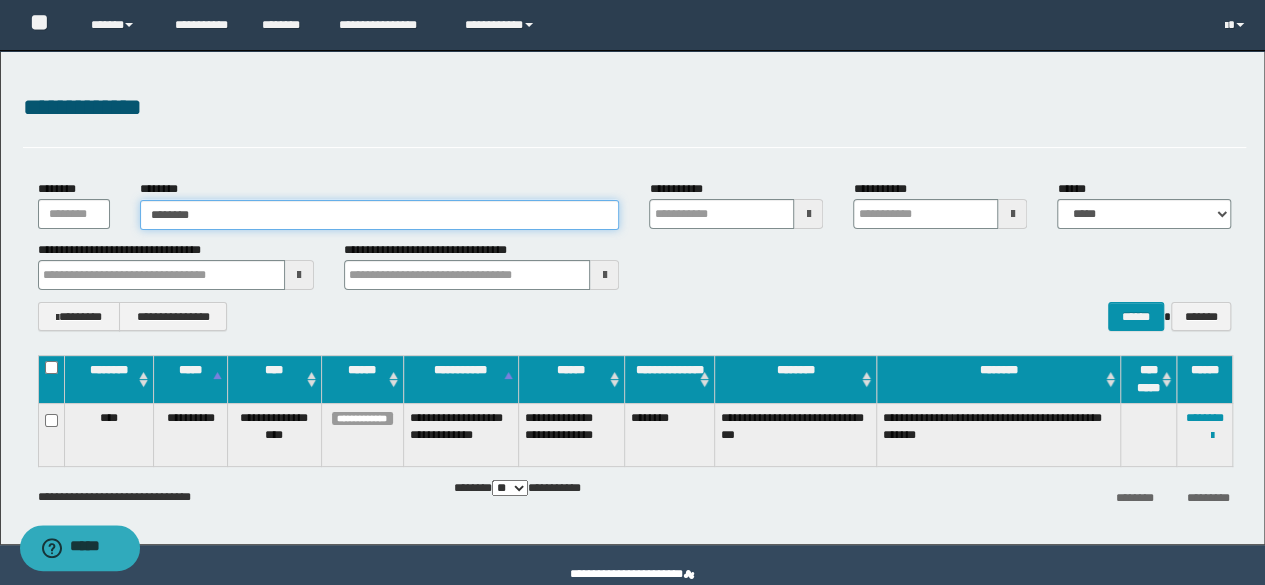 type on "********" 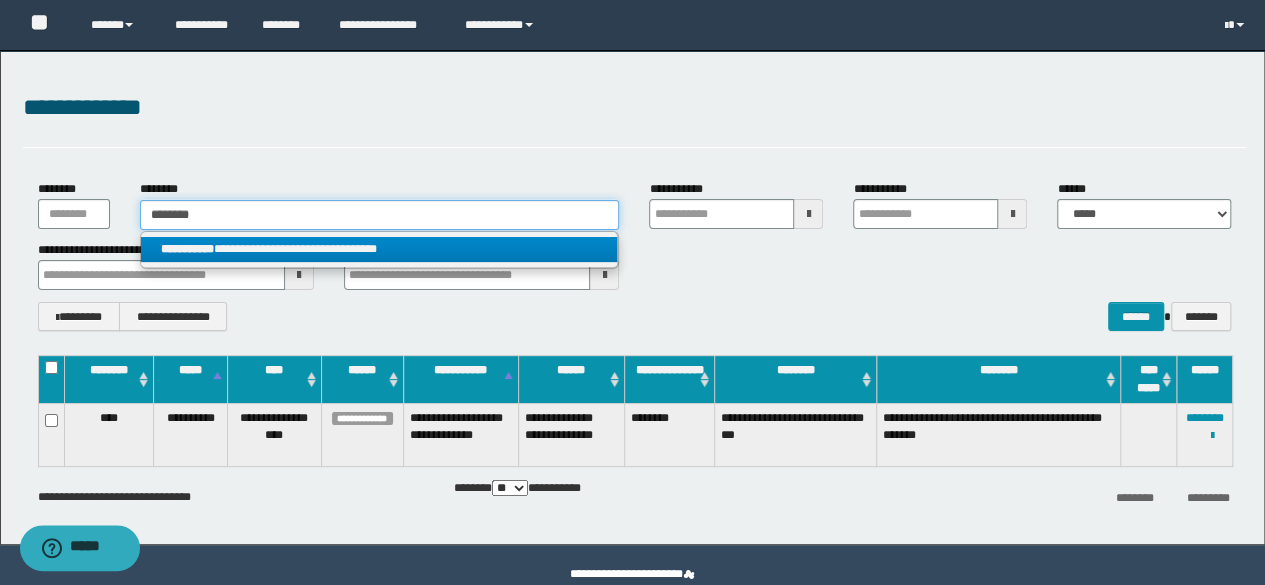 type on "********" 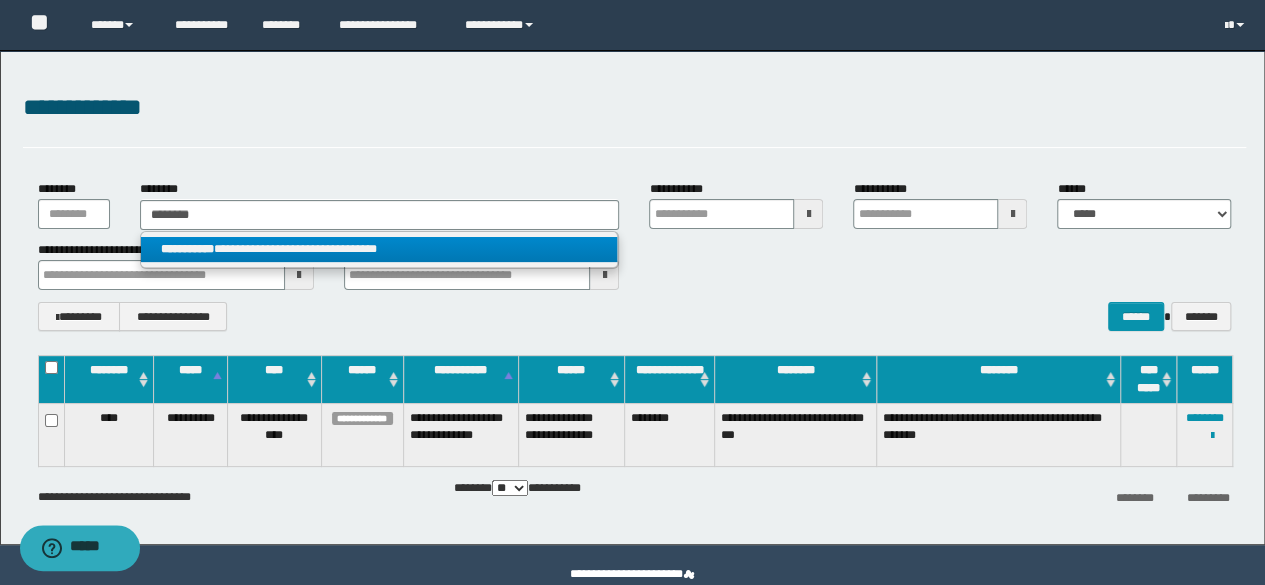click on "**********" at bounding box center (379, 249) 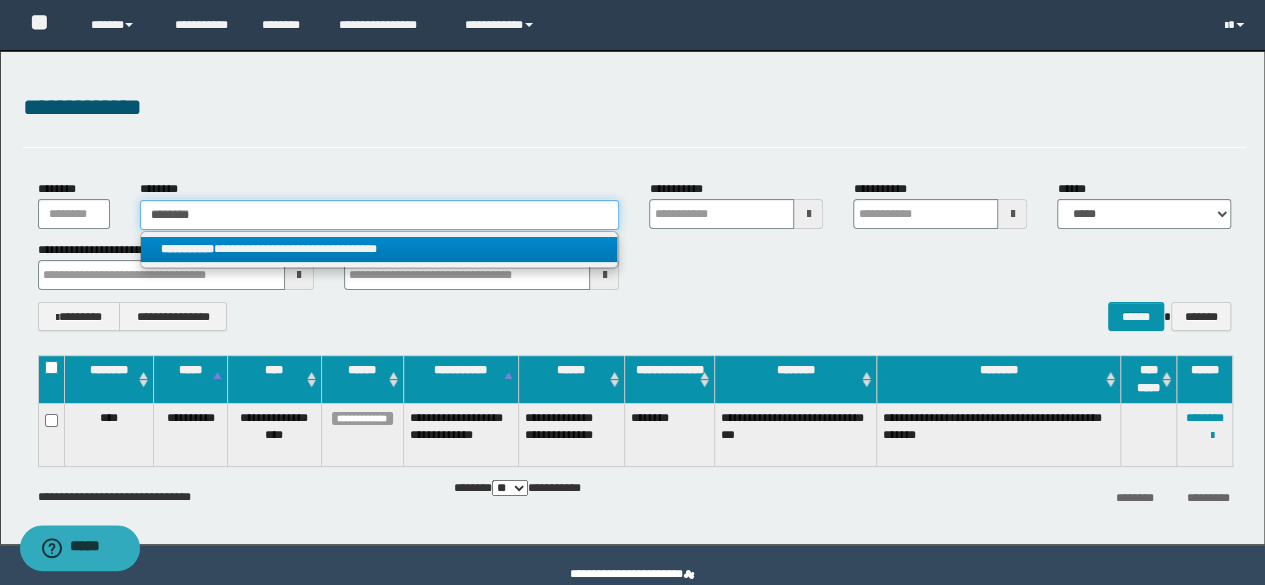 type 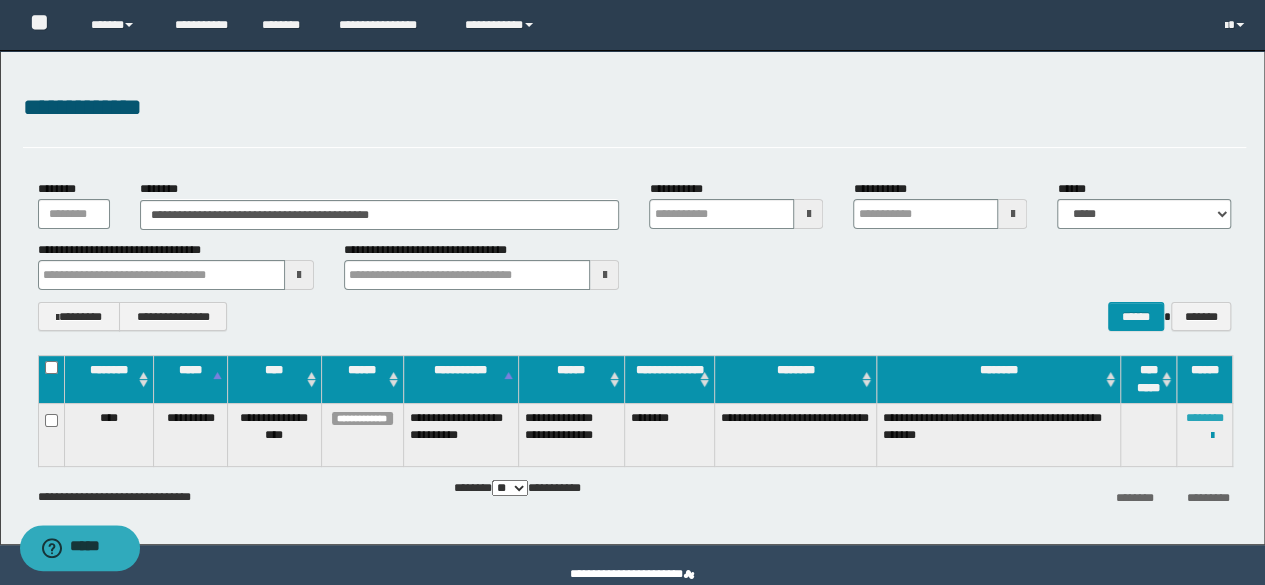 click on "********" at bounding box center (1205, 418) 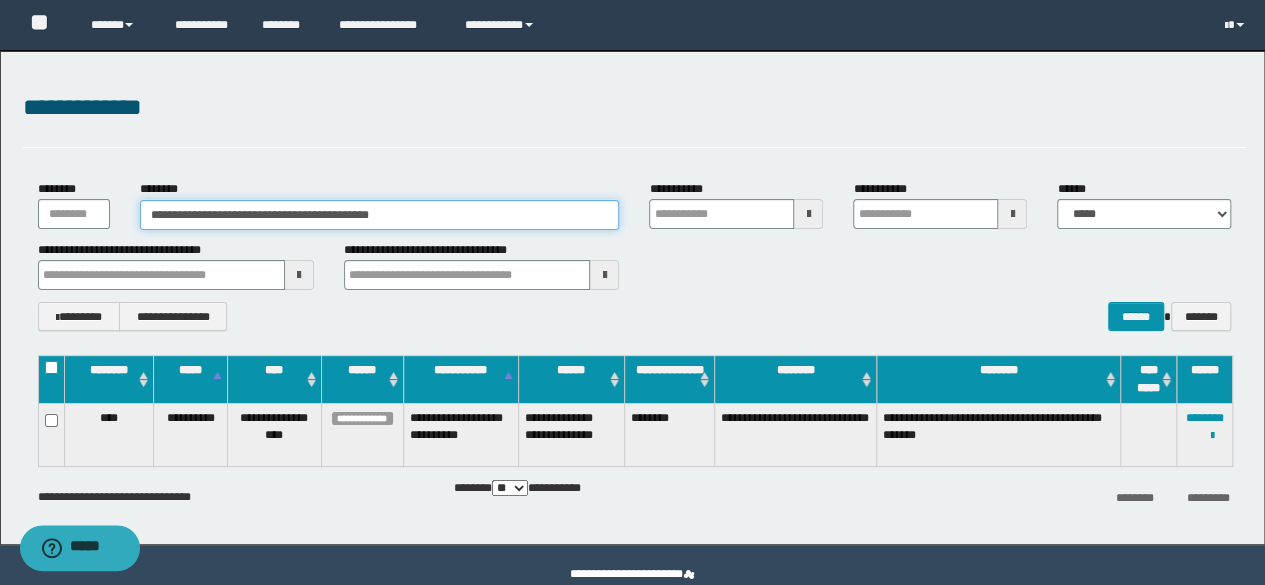 drag, startPoint x: 472, startPoint y: 213, endPoint x: 0, endPoint y: 283, distance: 477.16245 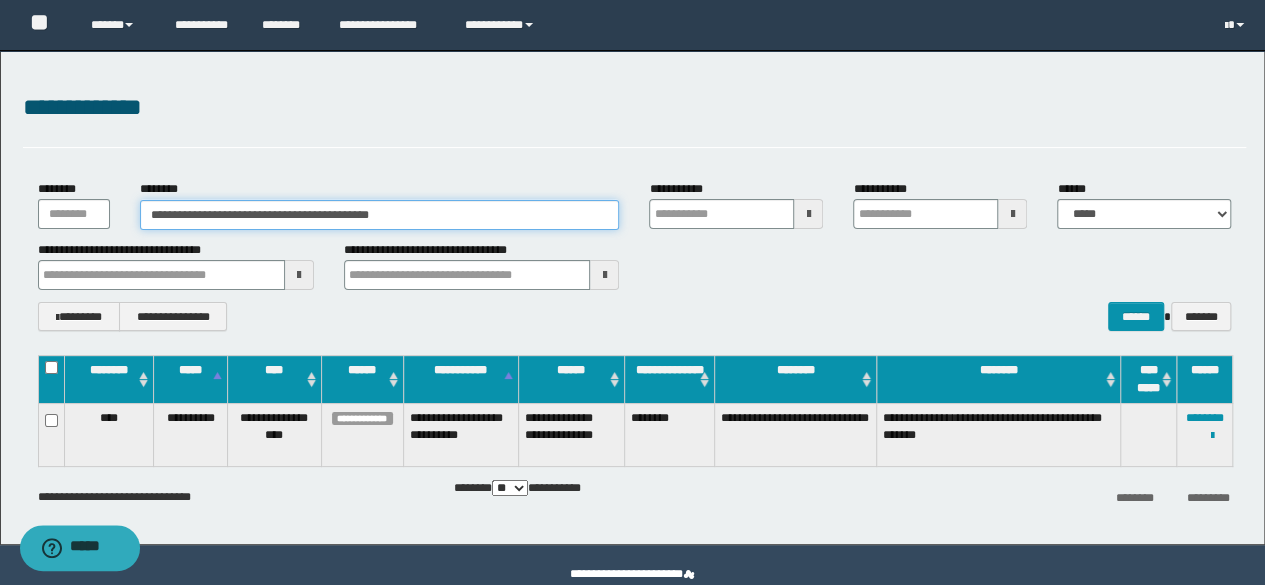 paste 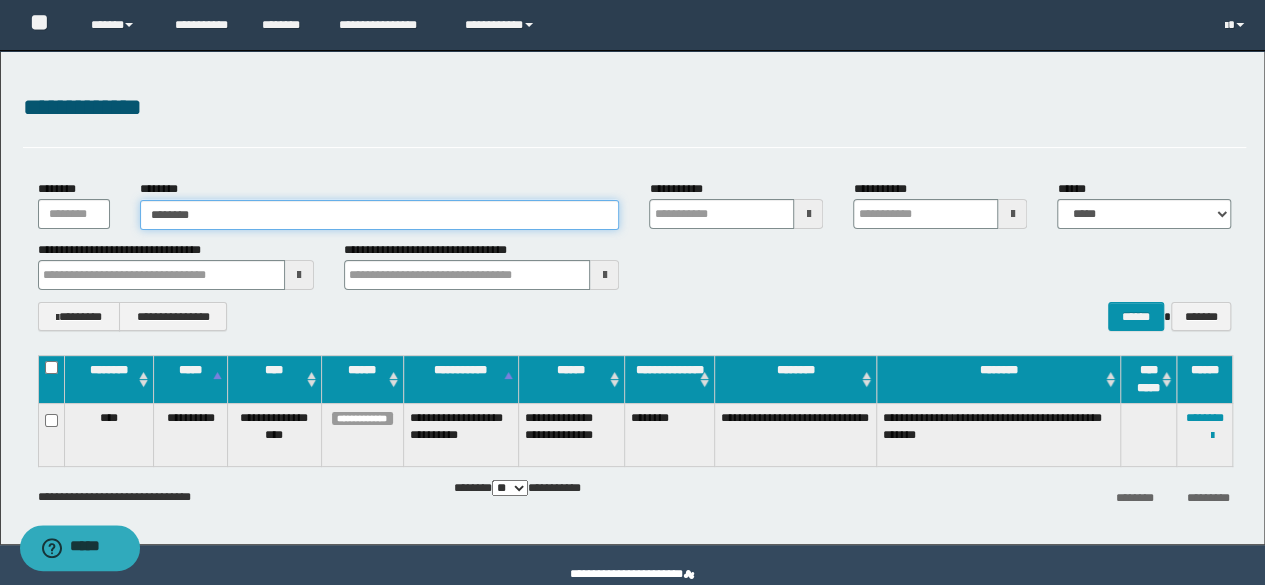 type on "********" 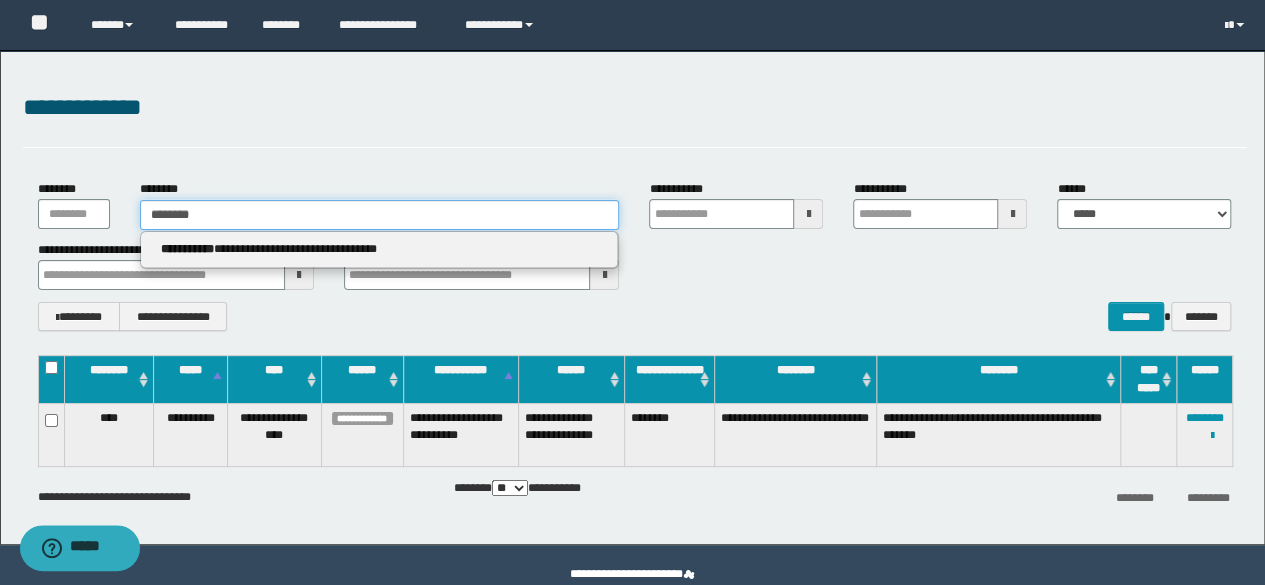 type on "********" 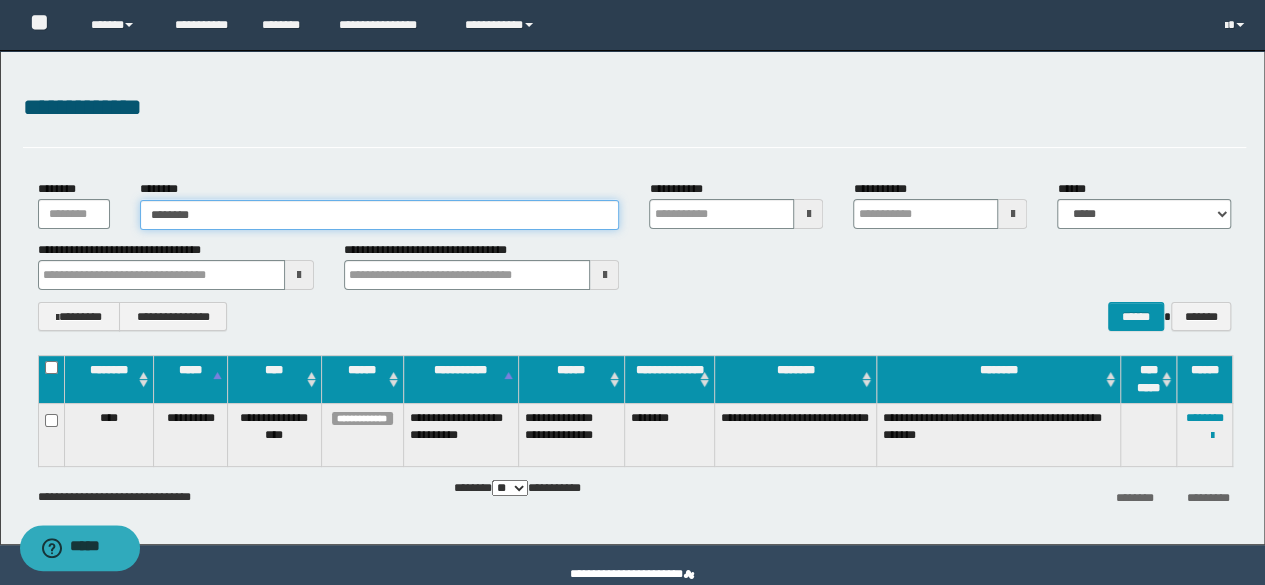 type on "********" 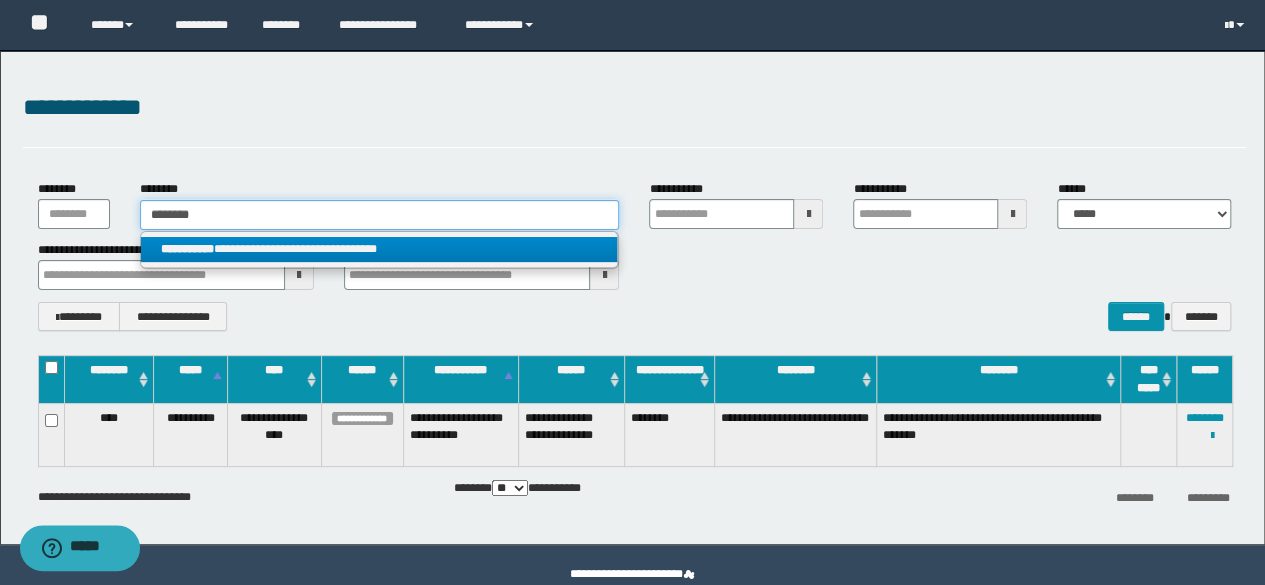 drag, startPoint x: 274, startPoint y: 203, endPoint x: 5, endPoint y: 187, distance: 269.4754 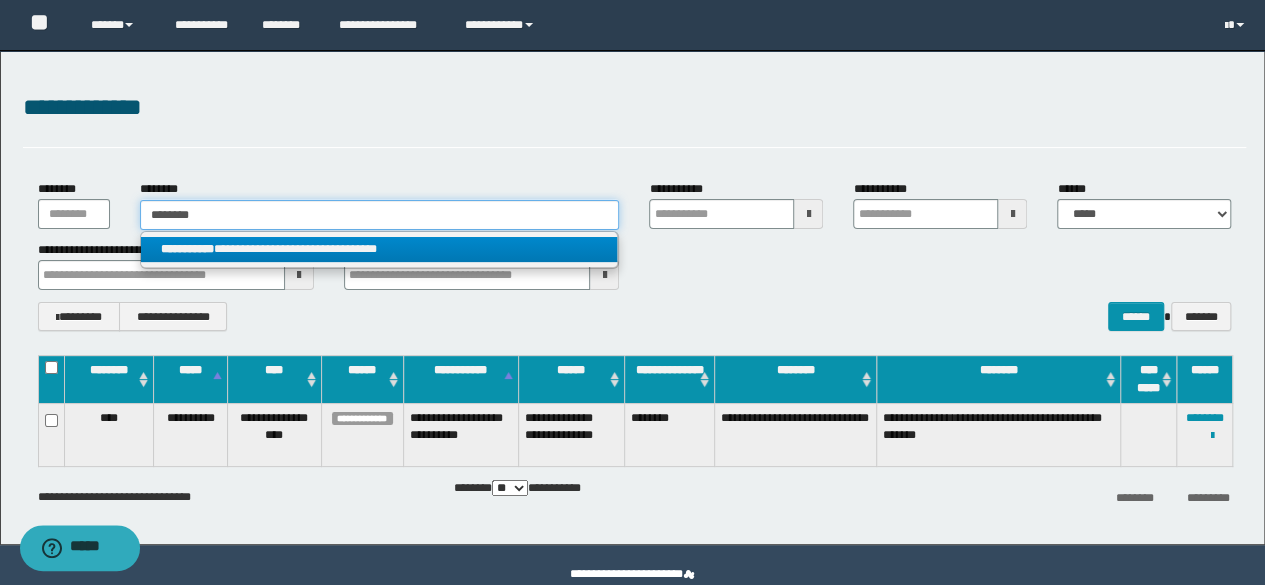 type on "********" 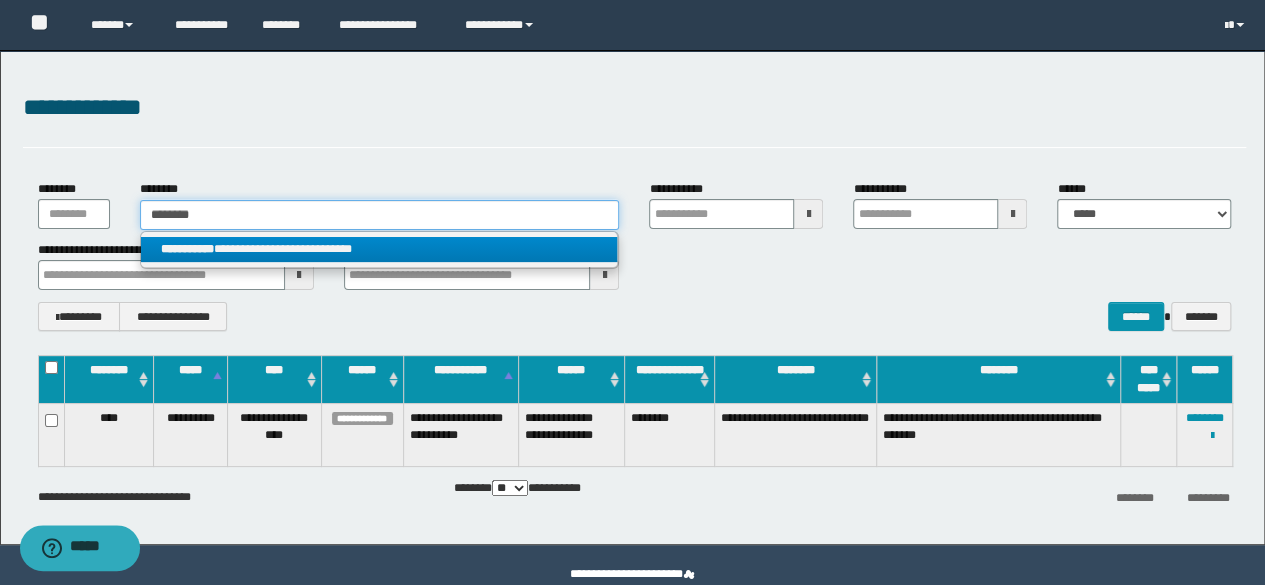 type on "********" 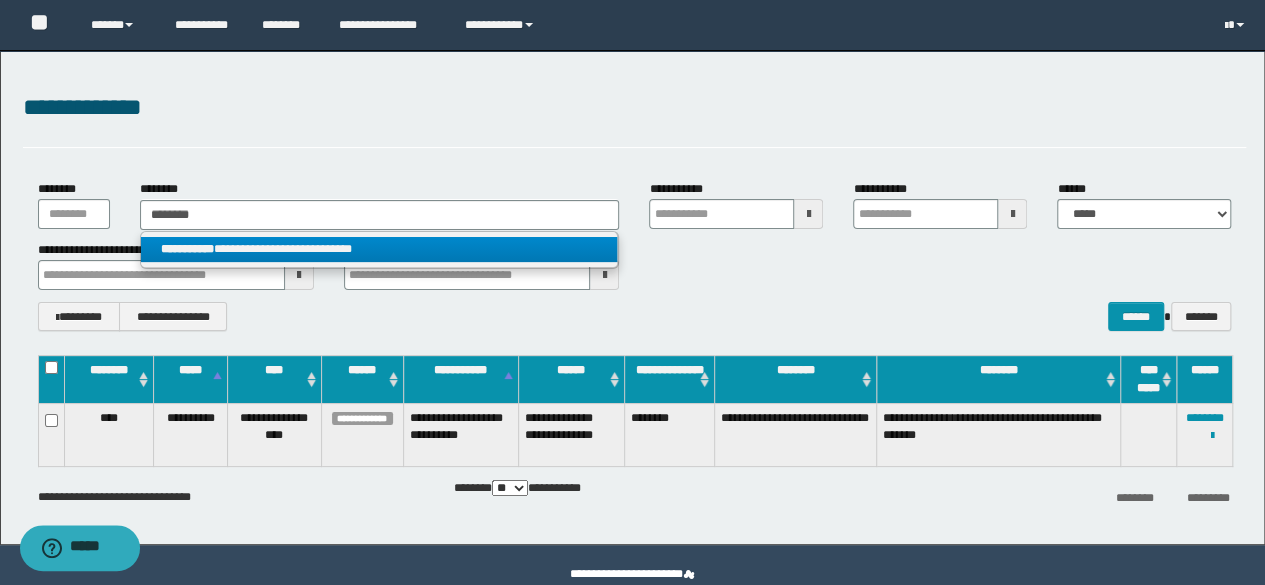 click on "**********" at bounding box center (379, 249) 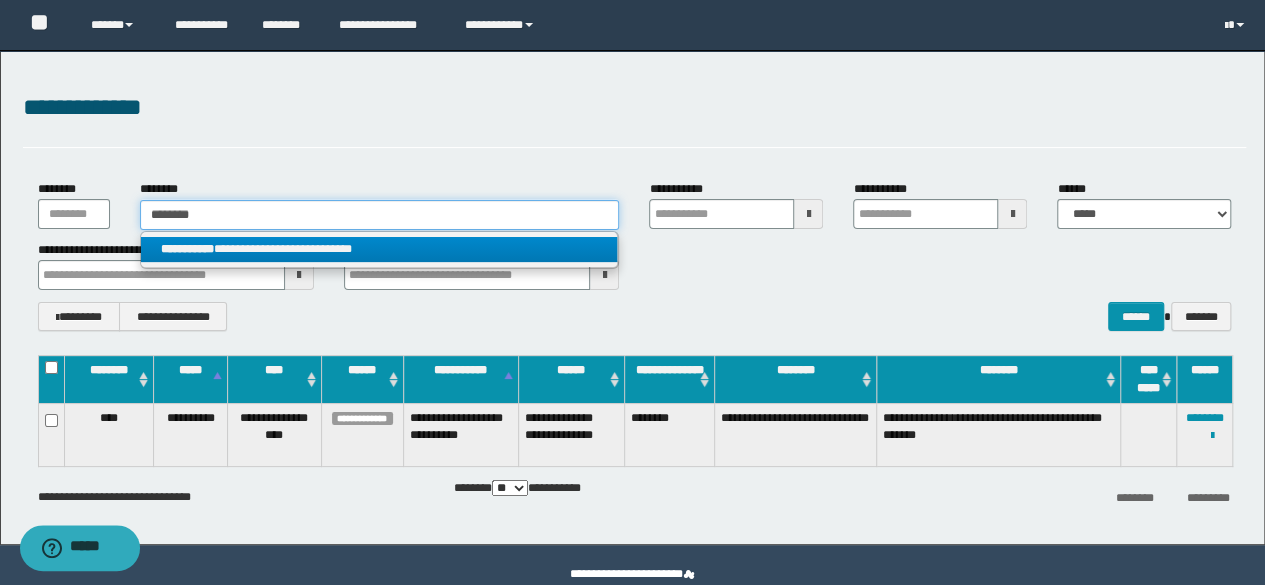 type 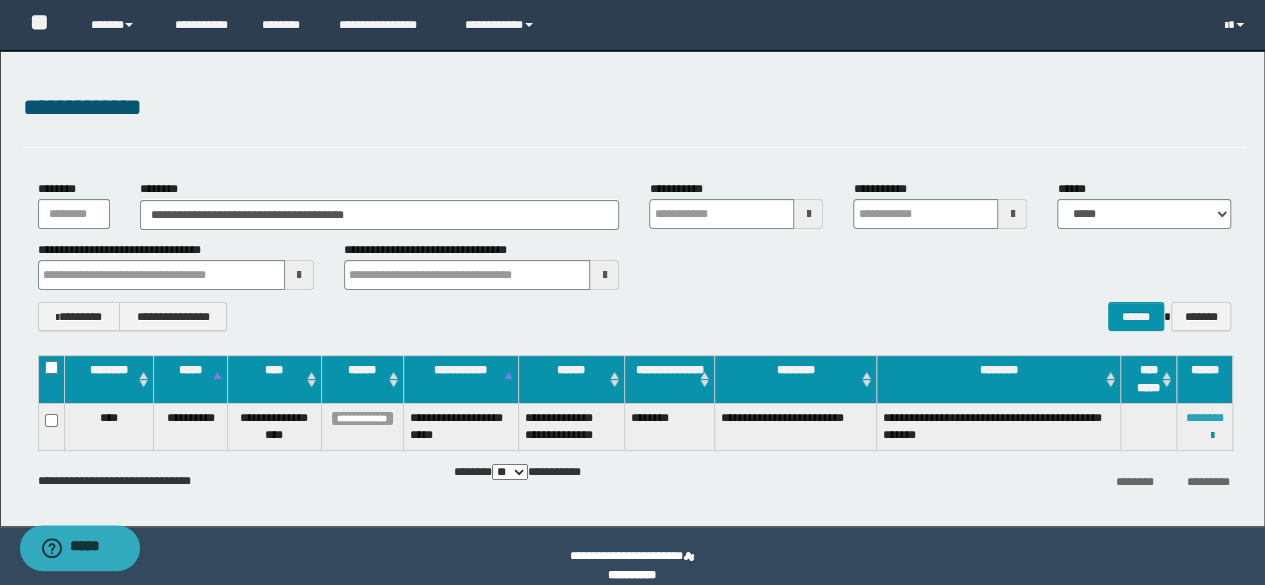 click on "********" at bounding box center [1205, 418] 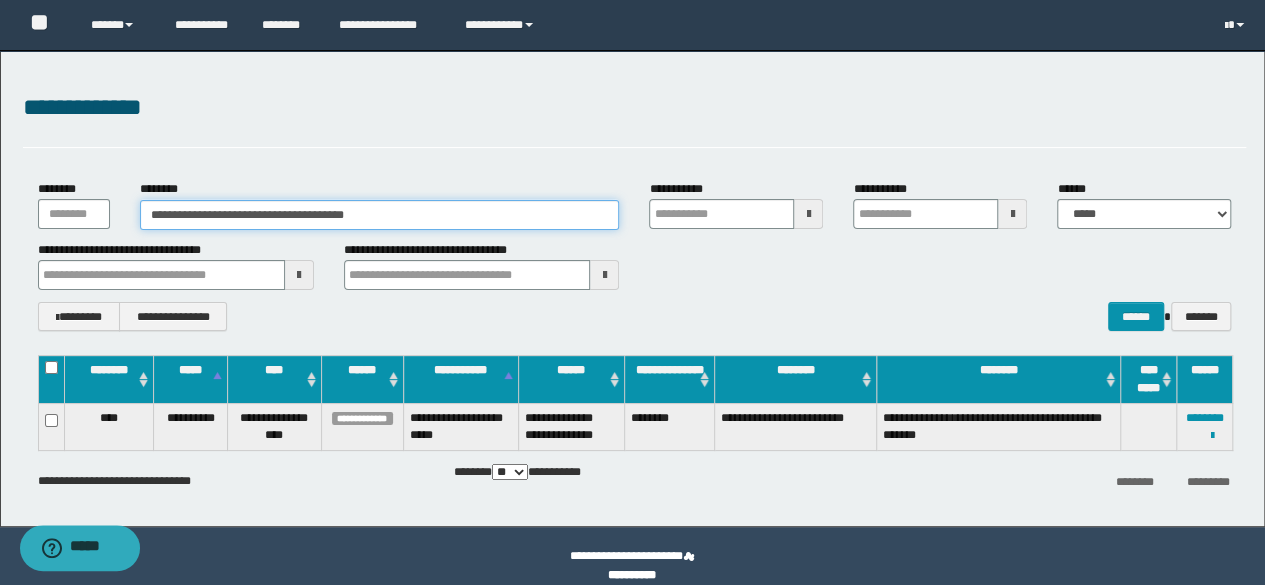drag, startPoint x: 420, startPoint y: 206, endPoint x: 0, endPoint y: 200, distance: 420.04285 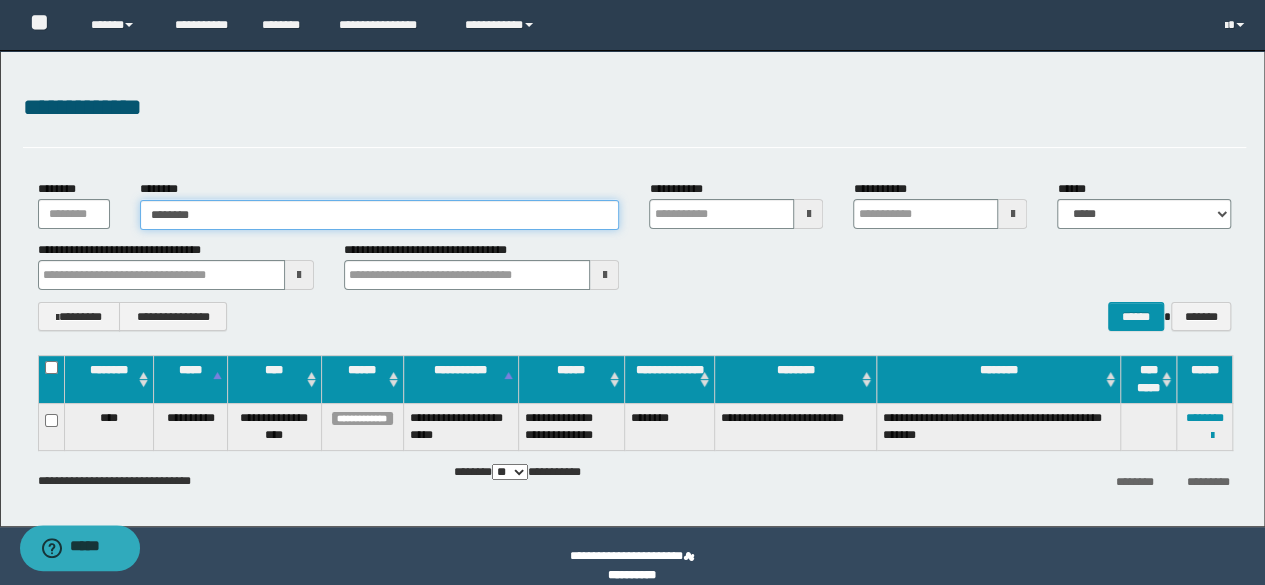 type on "********" 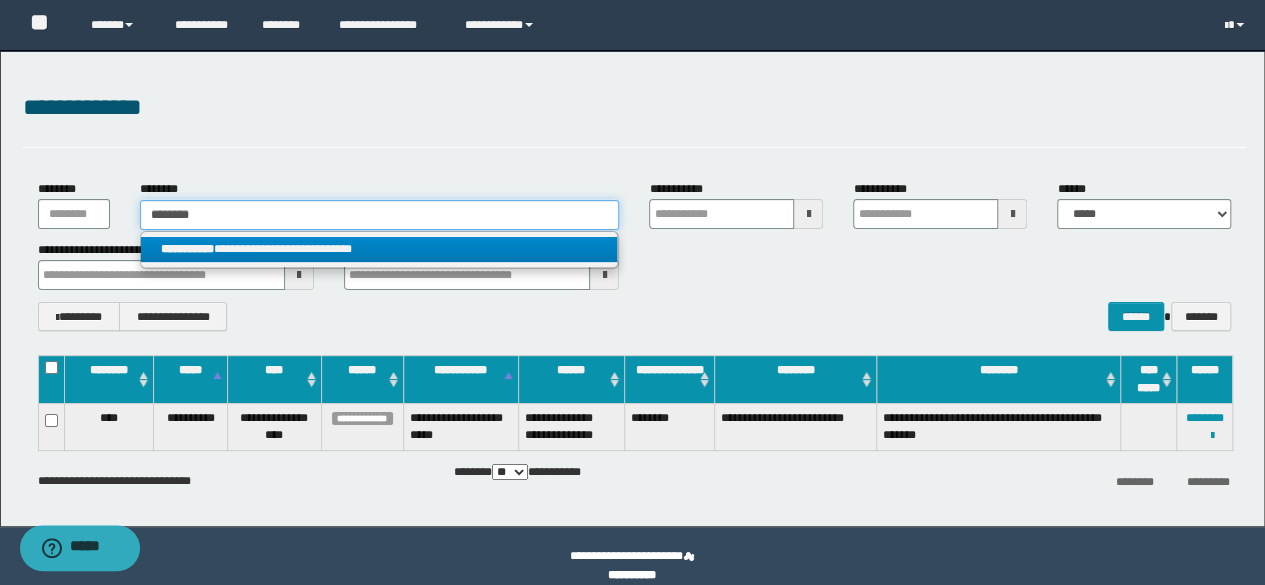 type on "********" 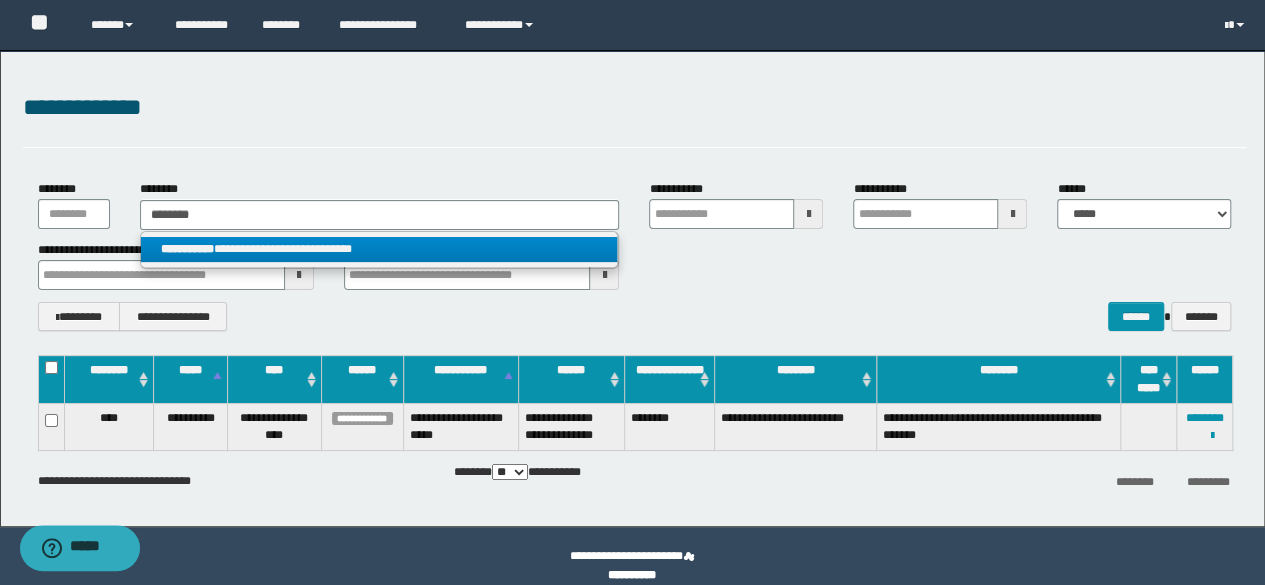 click on "**********" at bounding box center [379, 249] 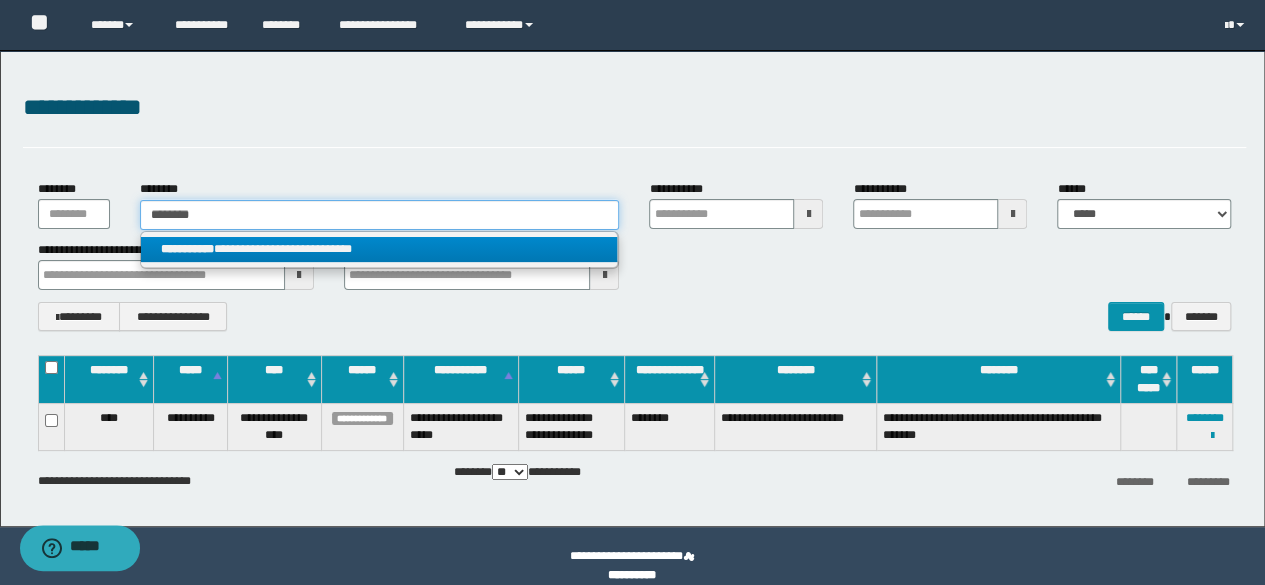 type 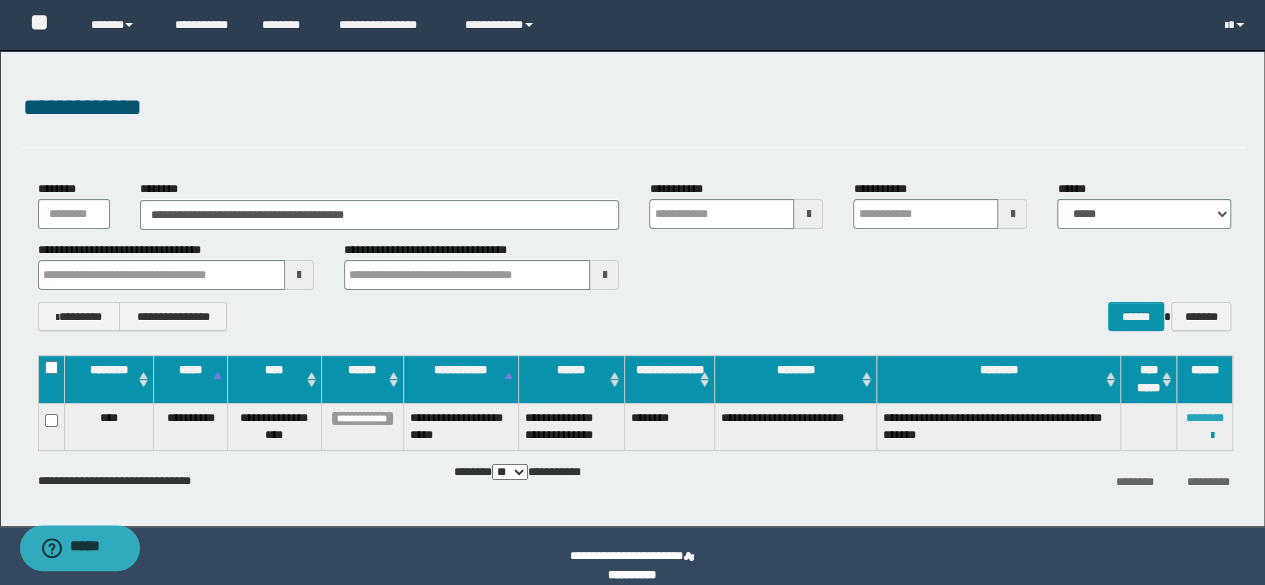click on "********" at bounding box center (1205, 418) 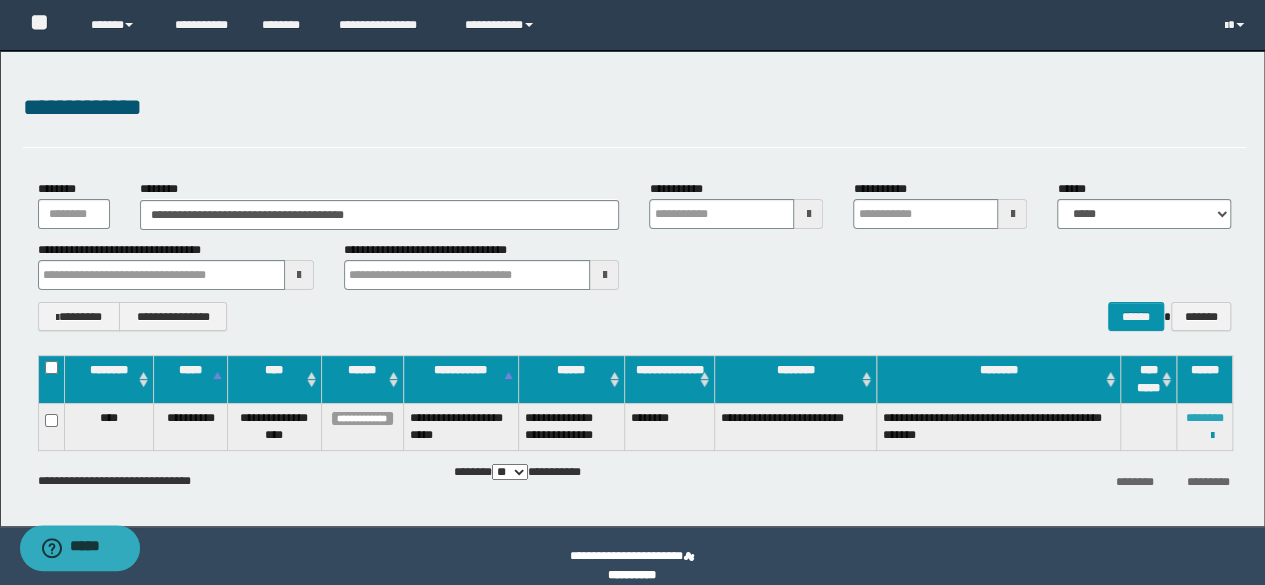 click on "********" at bounding box center (1205, 418) 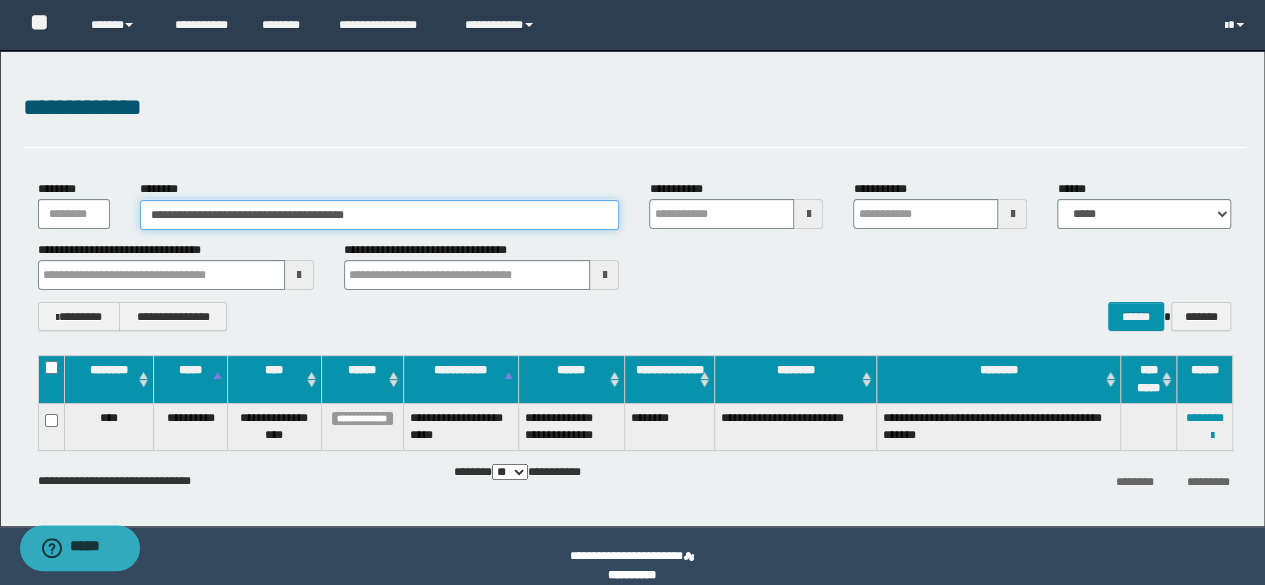 drag, startPoint x: 418, startPoint y: 219, endPoint x: 0, endPoint y: 215, distance: 418.01913 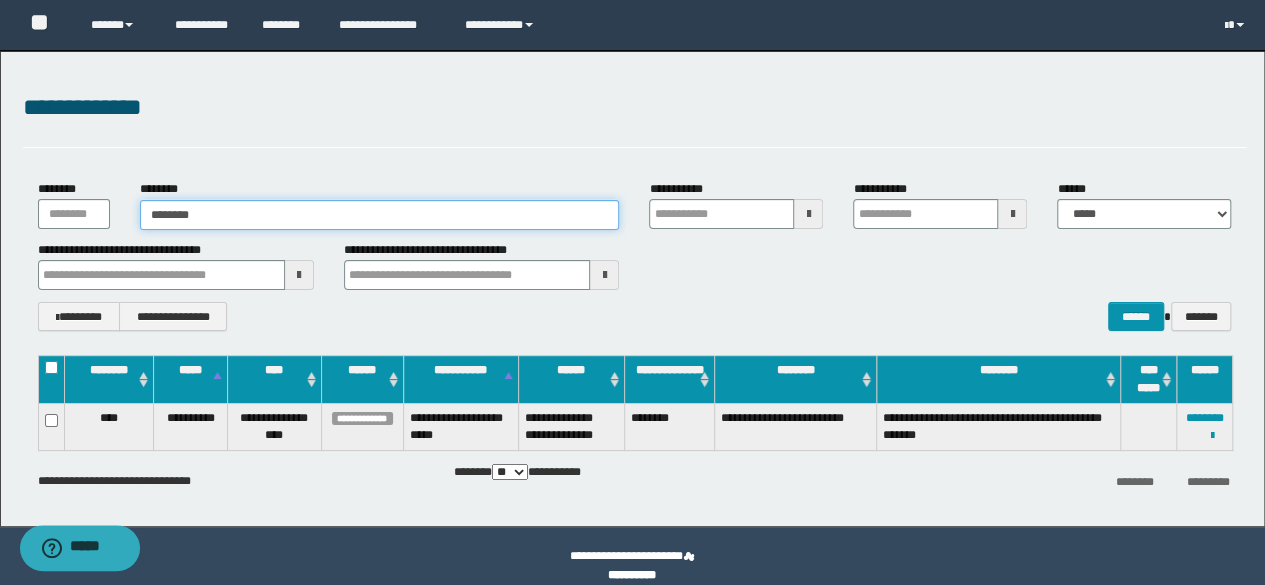 type on "********" 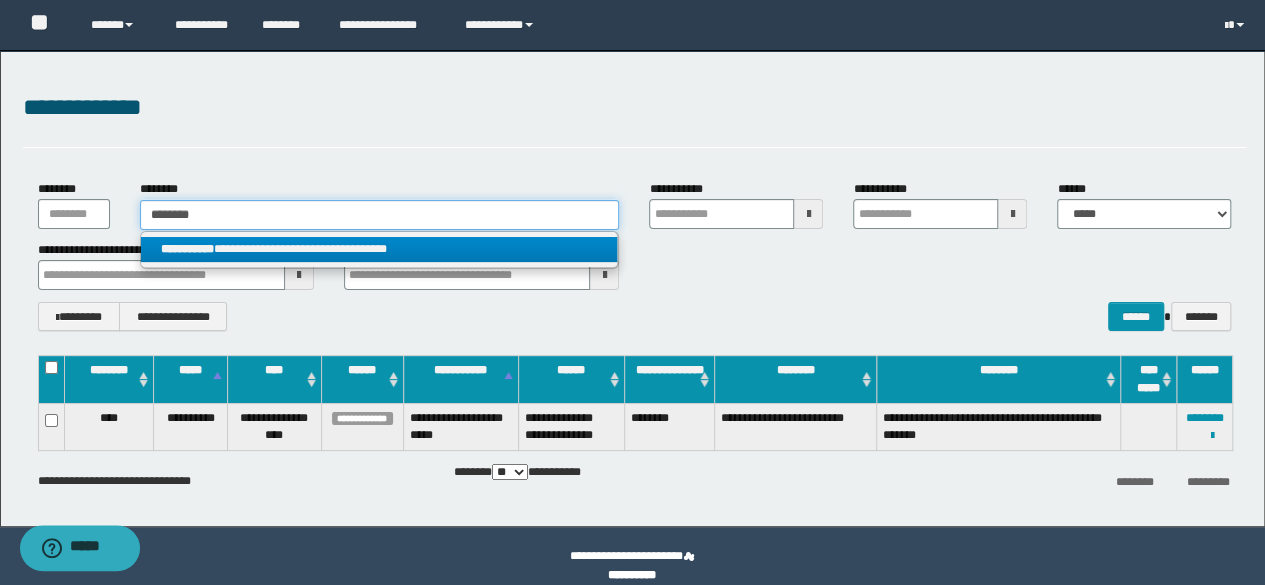 type on "********" 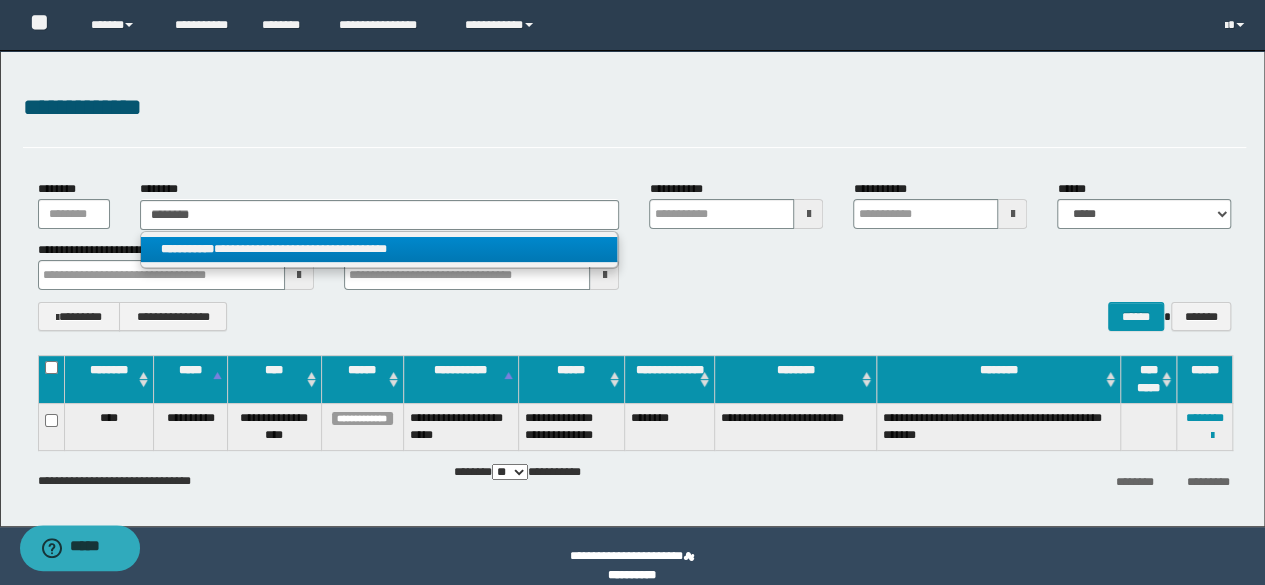 click on "**********" at bounding box center [379, 249] 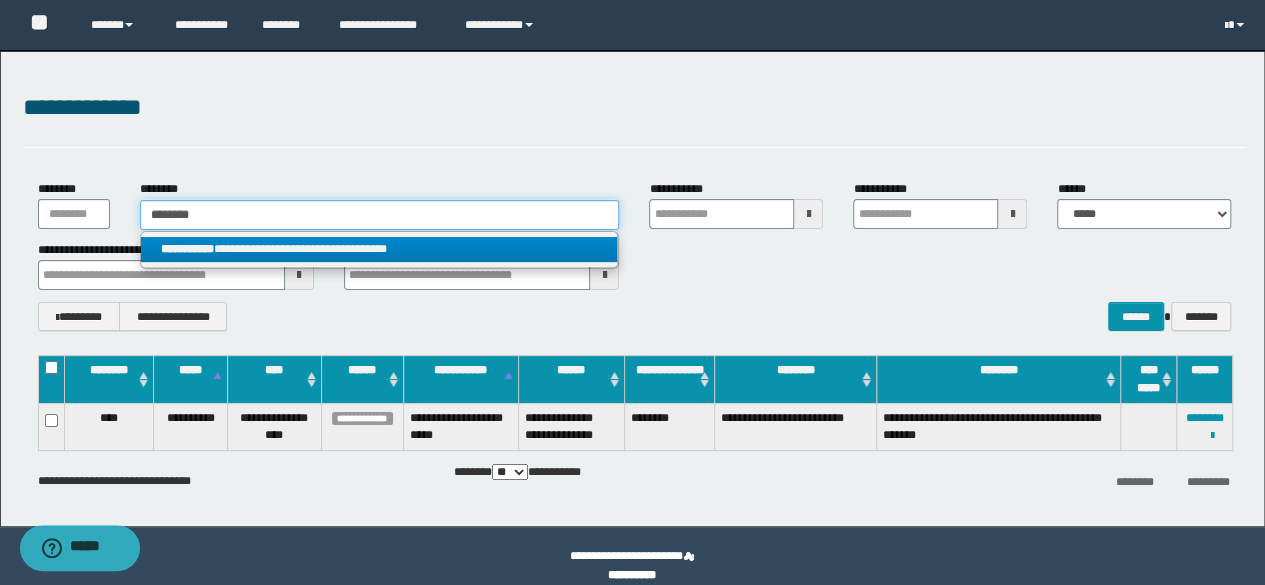 type 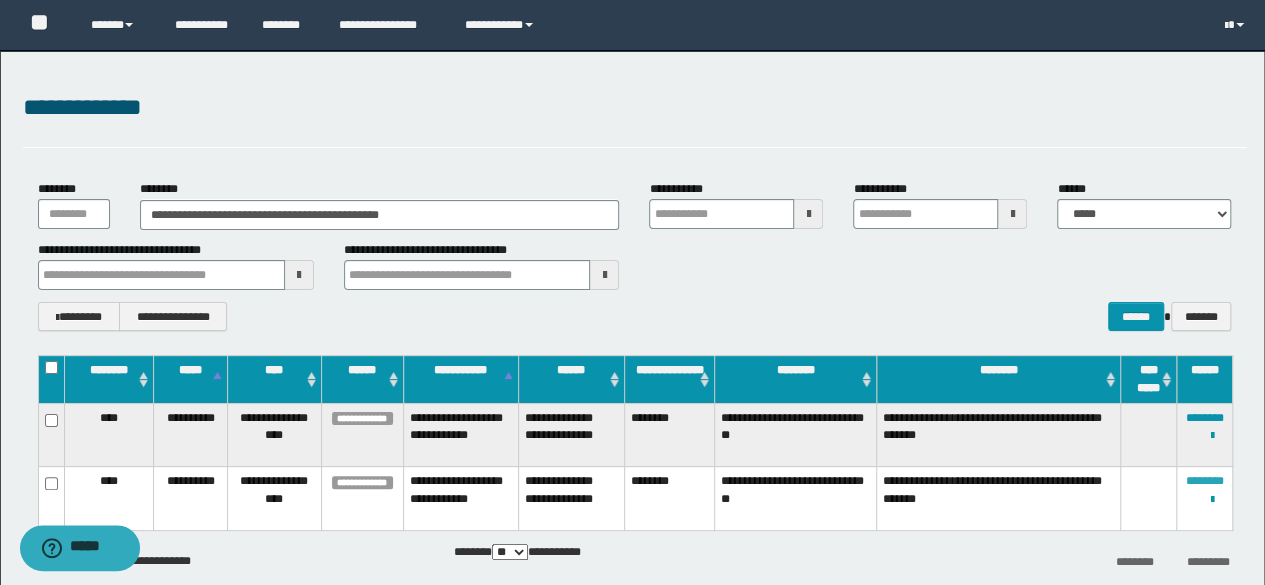 click on "********" at bounding box center (1205, 481) 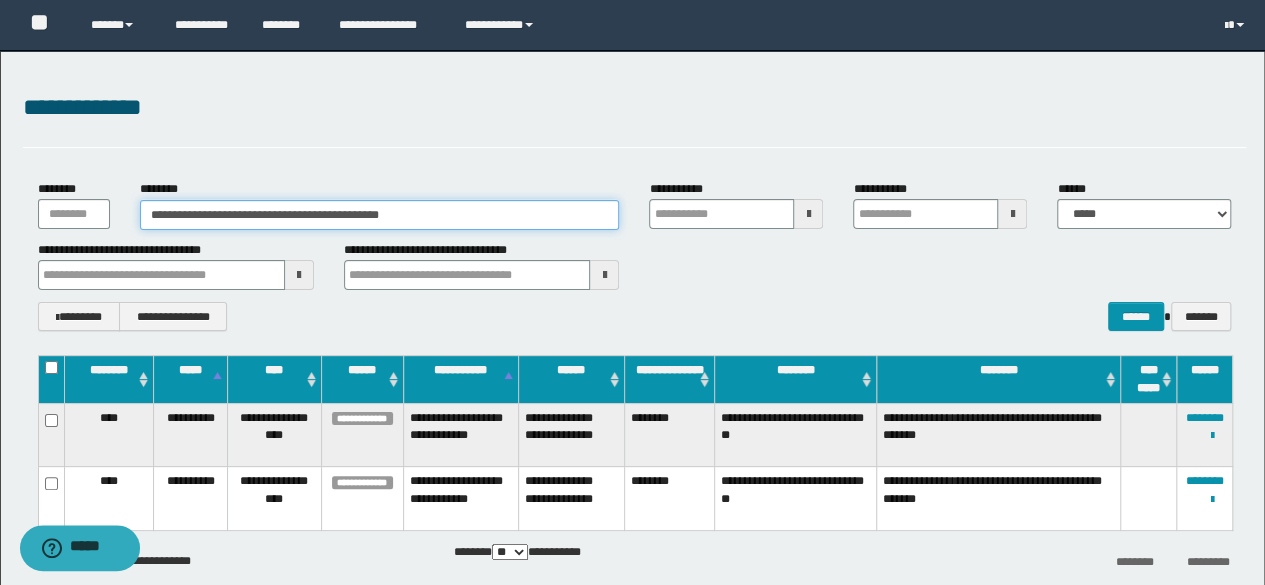 drag, startPoint x: 480, startPoint y: 211, endPoint x: 0, endPoint y: 198, distance: 480.176 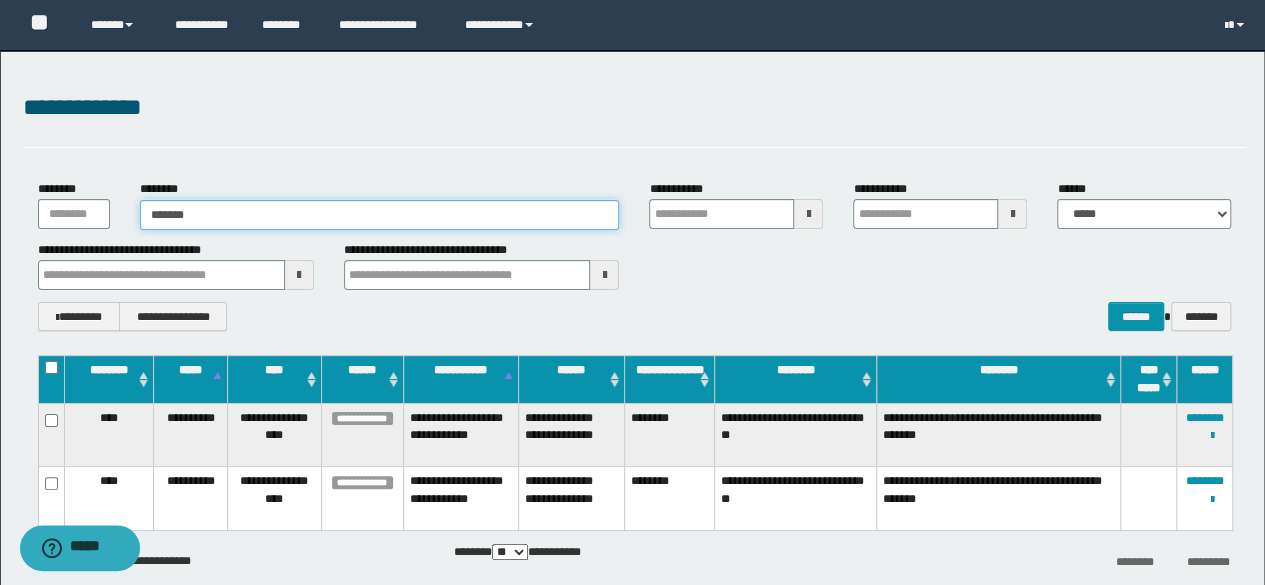 type on "*******" 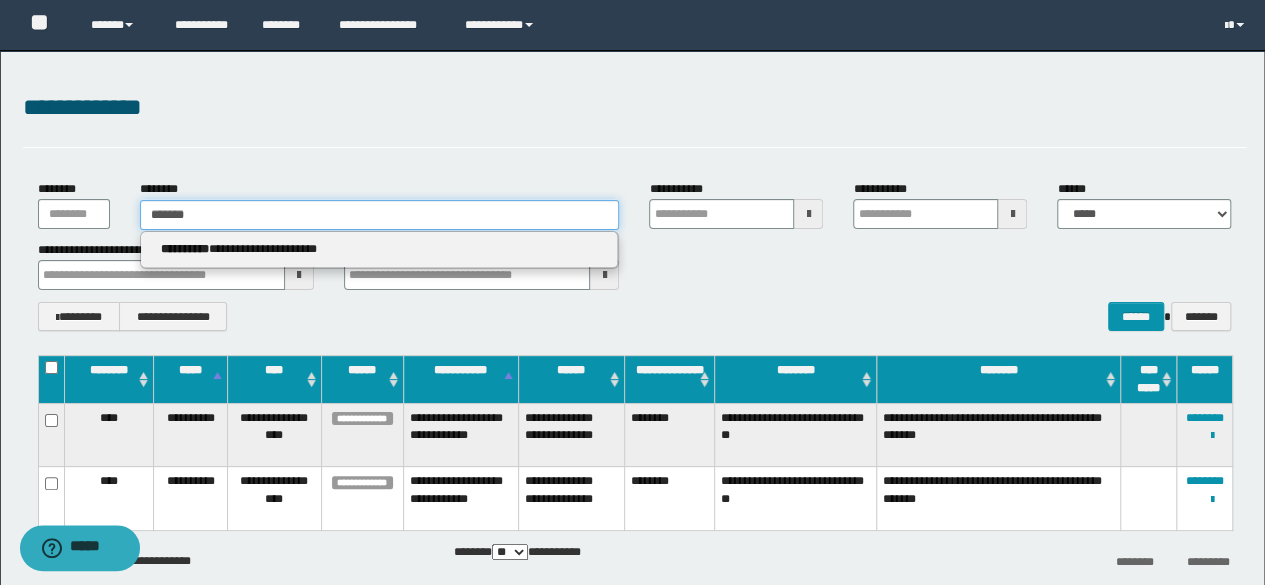 type on "*******" 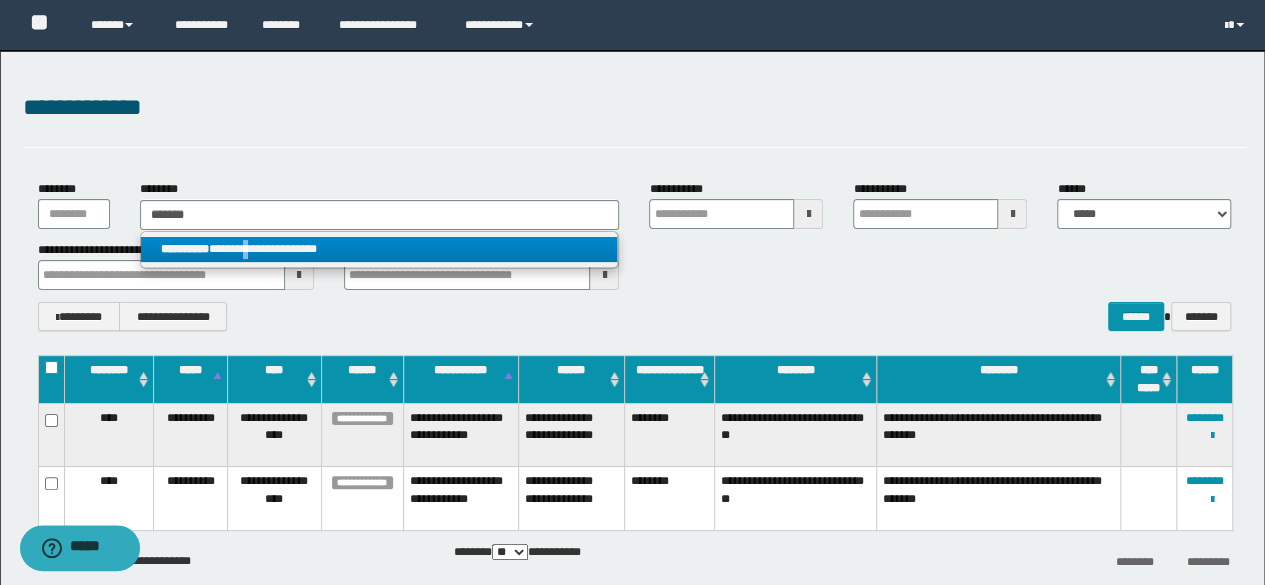 drag, startPoint x: 266, startPoint y: 231, endPoint x: 268, endPoint y: 249, distance: 18.110771 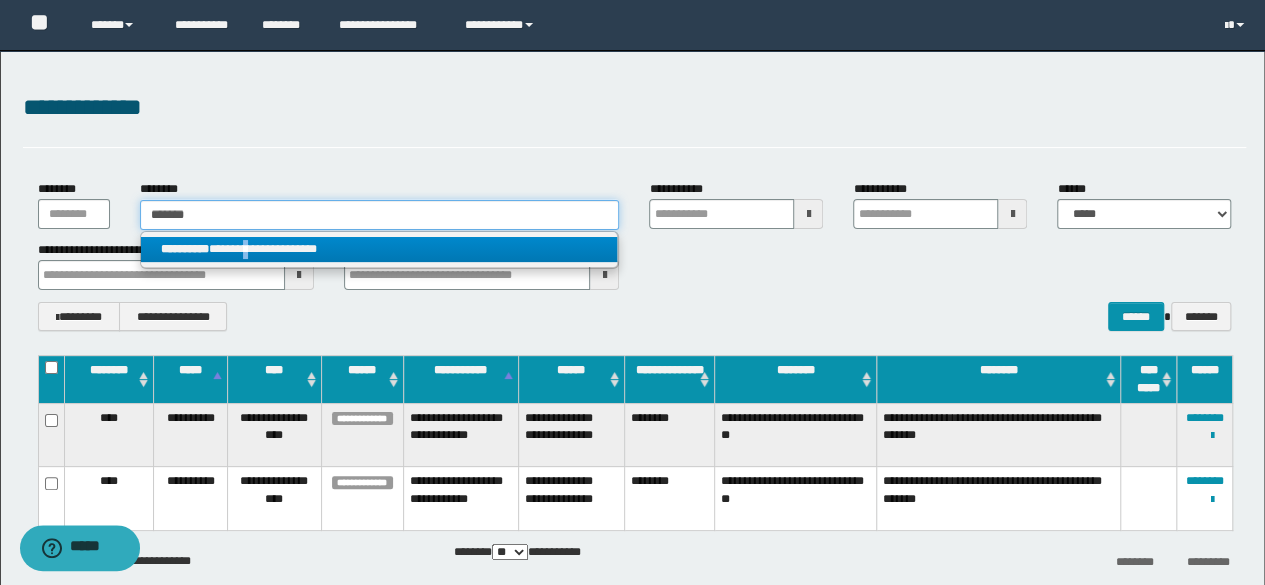 type 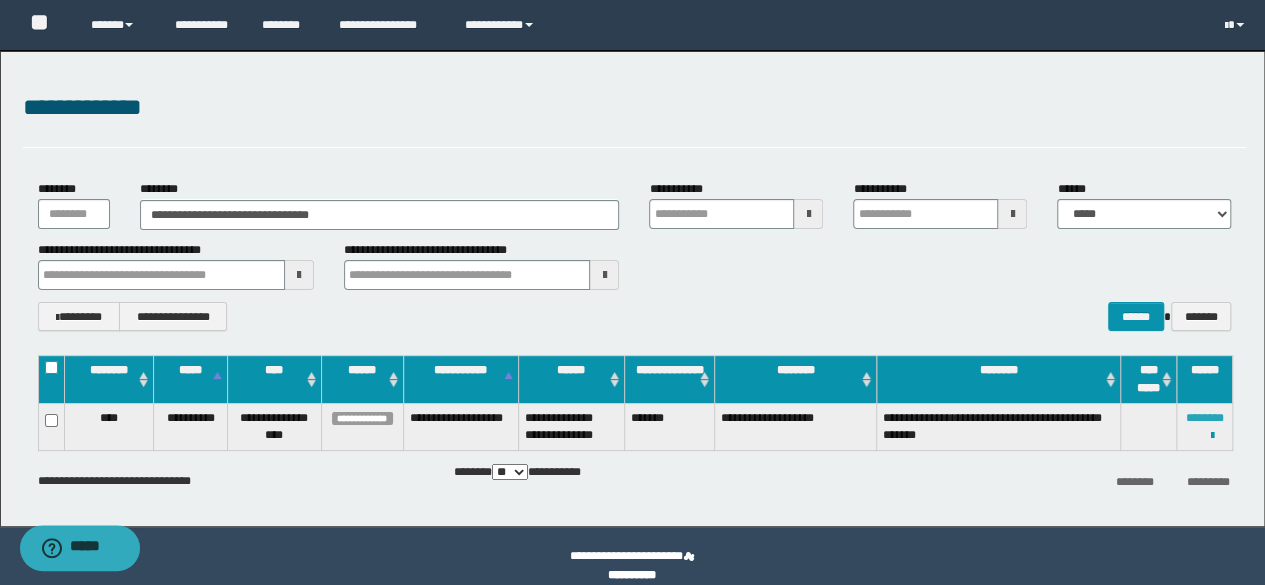 click on "********" at bounding box center [1205, 418] 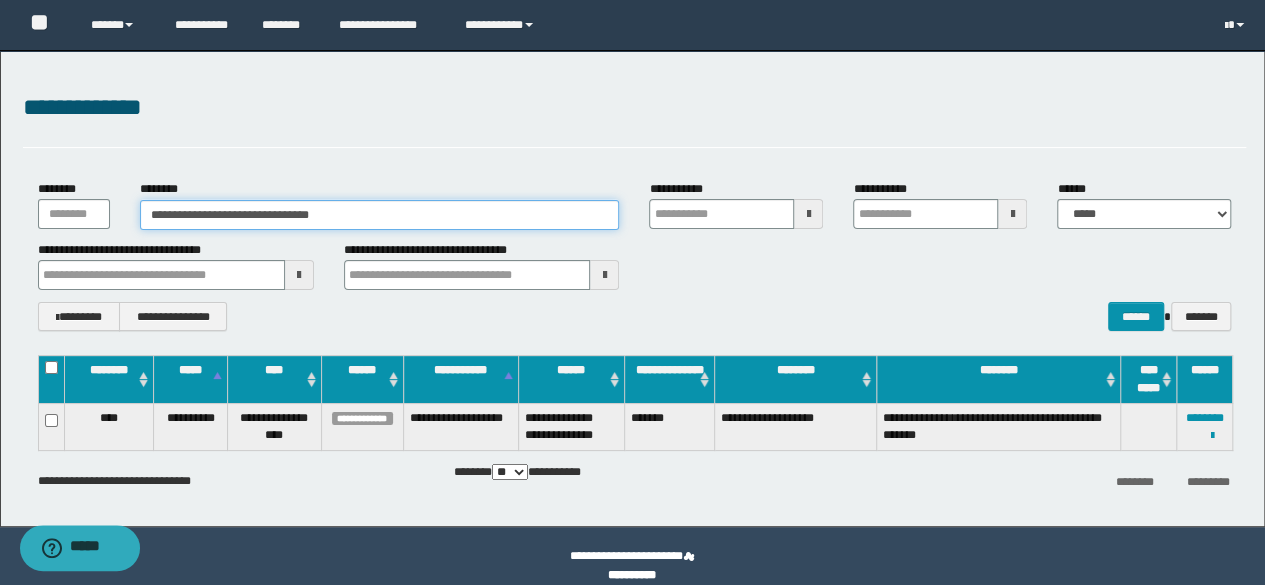 drag, startPoint x: 362, startPoint y: 221, endPoint x: 8, endPoint y: 253, distance: 355.4434 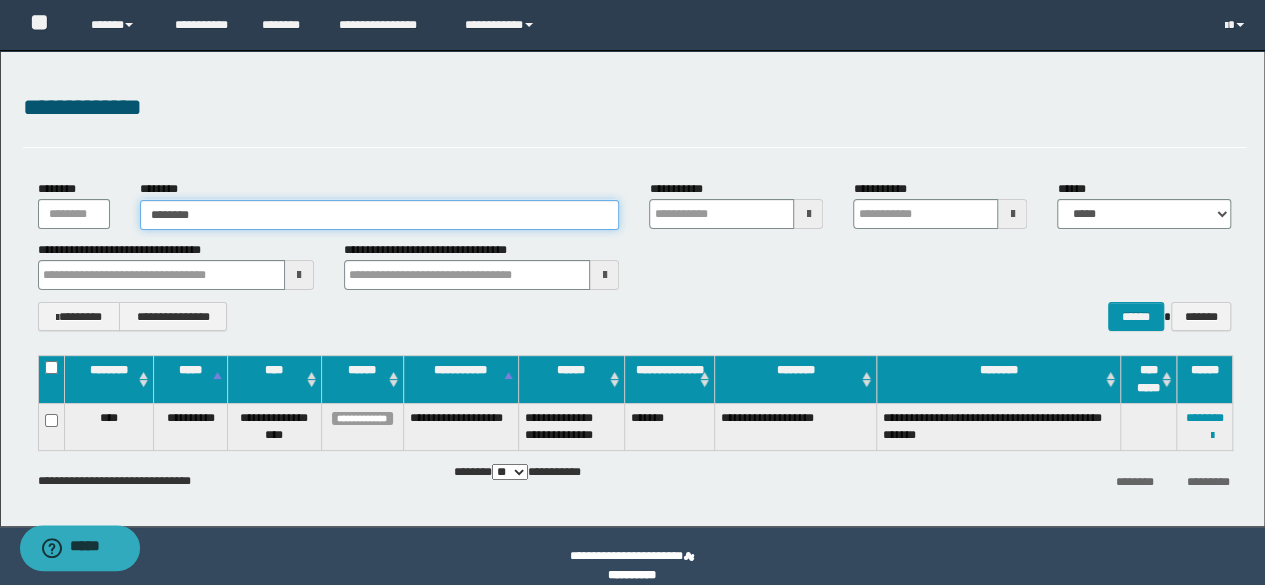 type on "********" 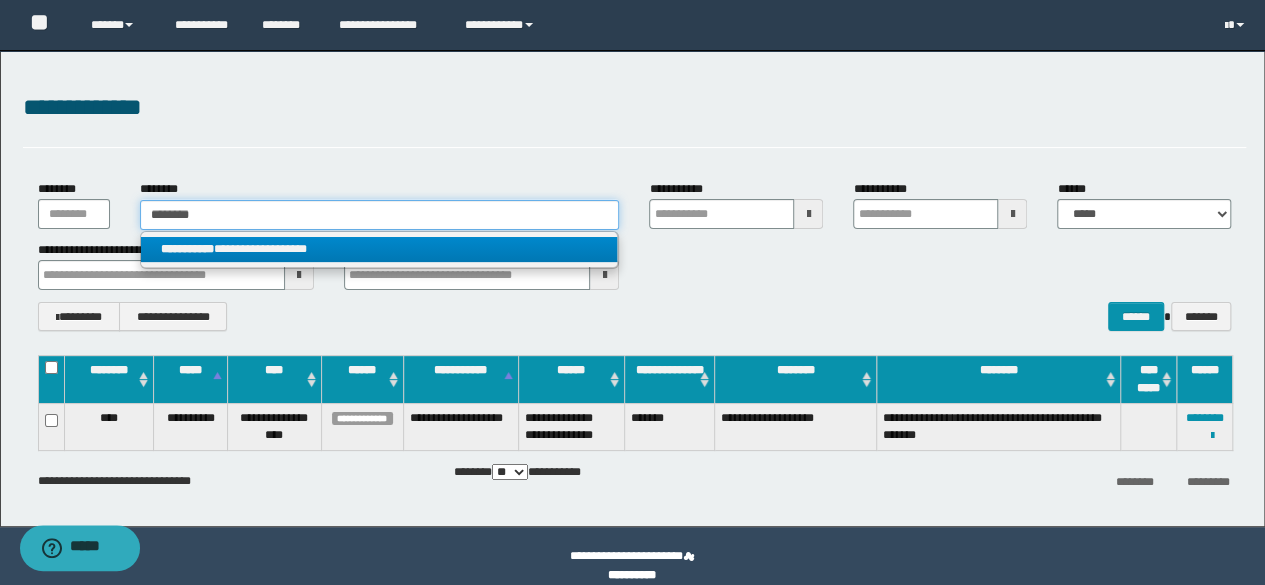 type on "********" 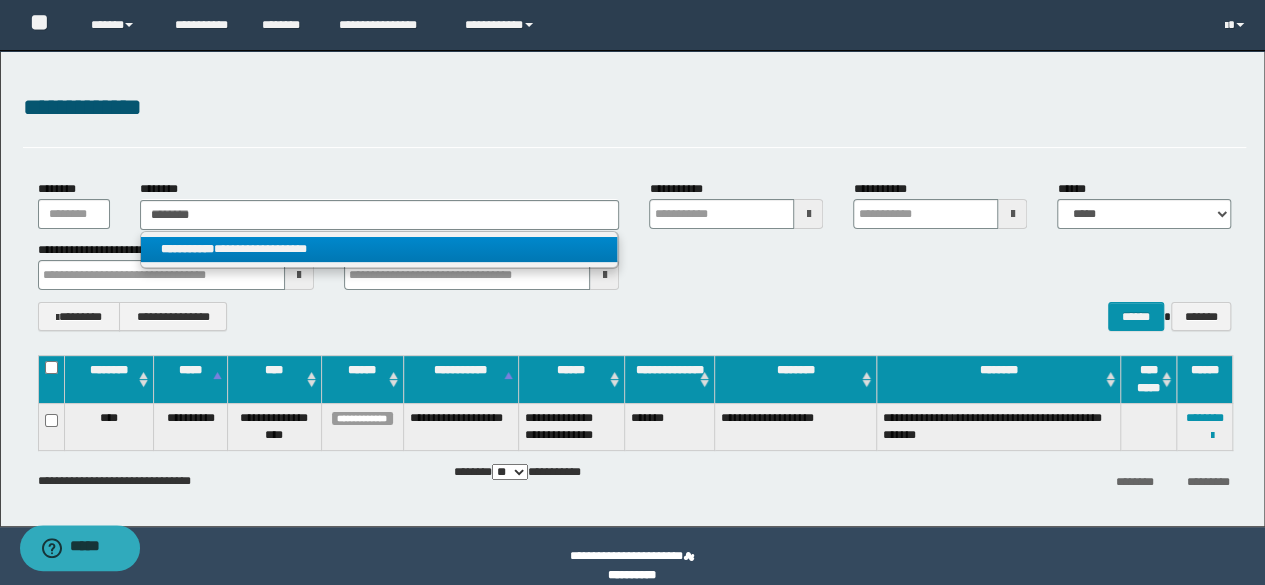 click on "**********" at bounding box center [379, 249] 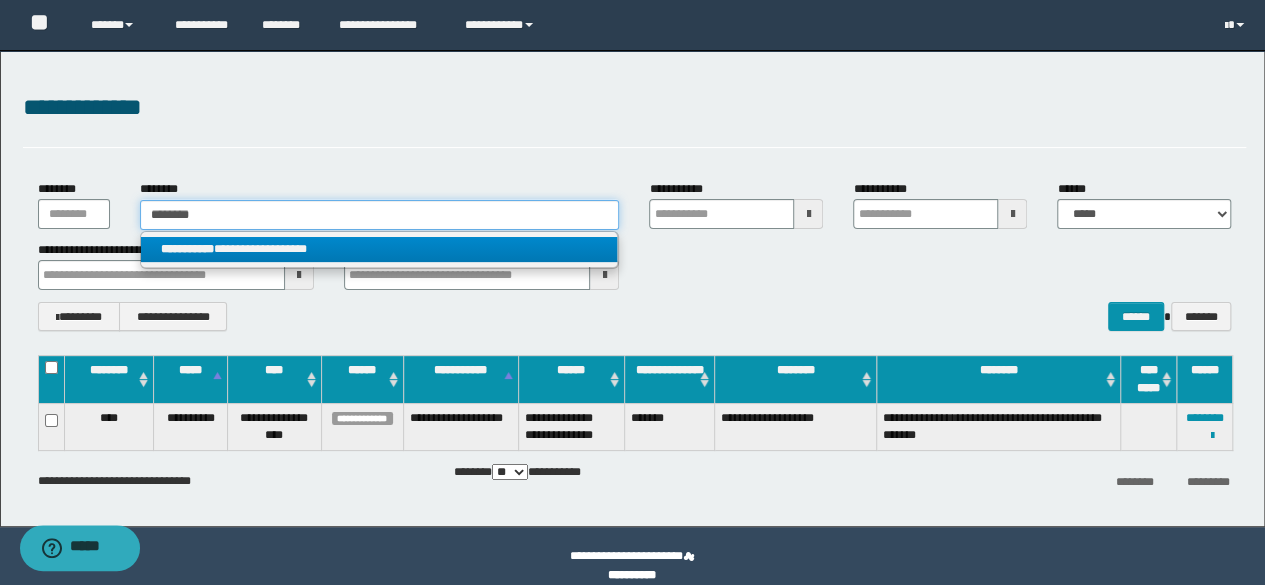 type 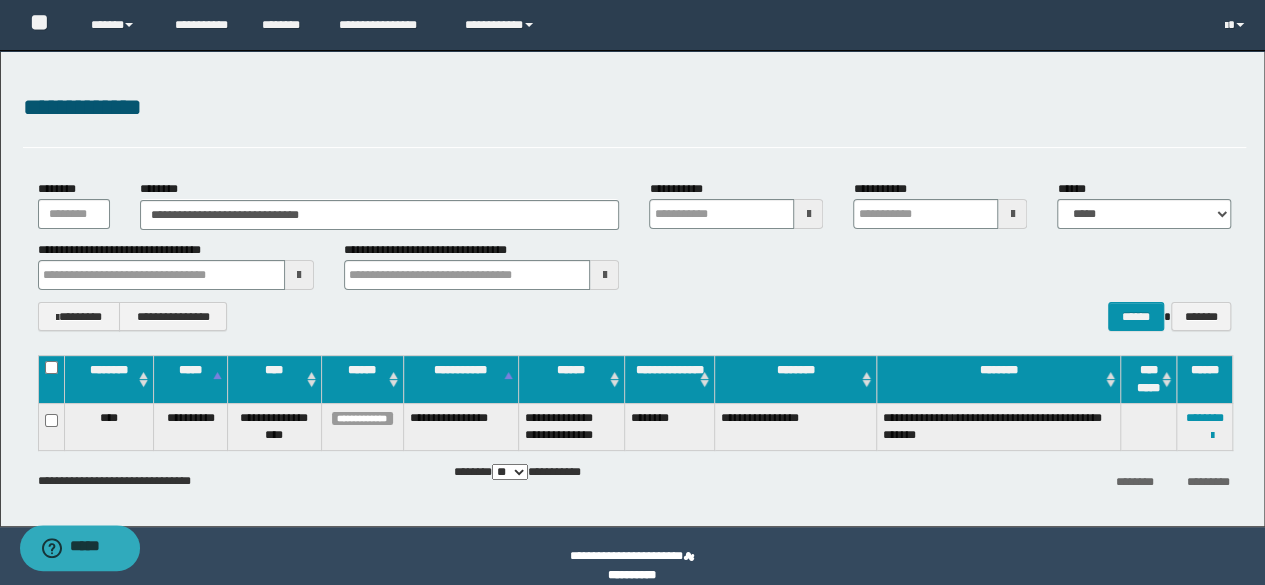 click on "**********" at bounding box center (1205, 426) 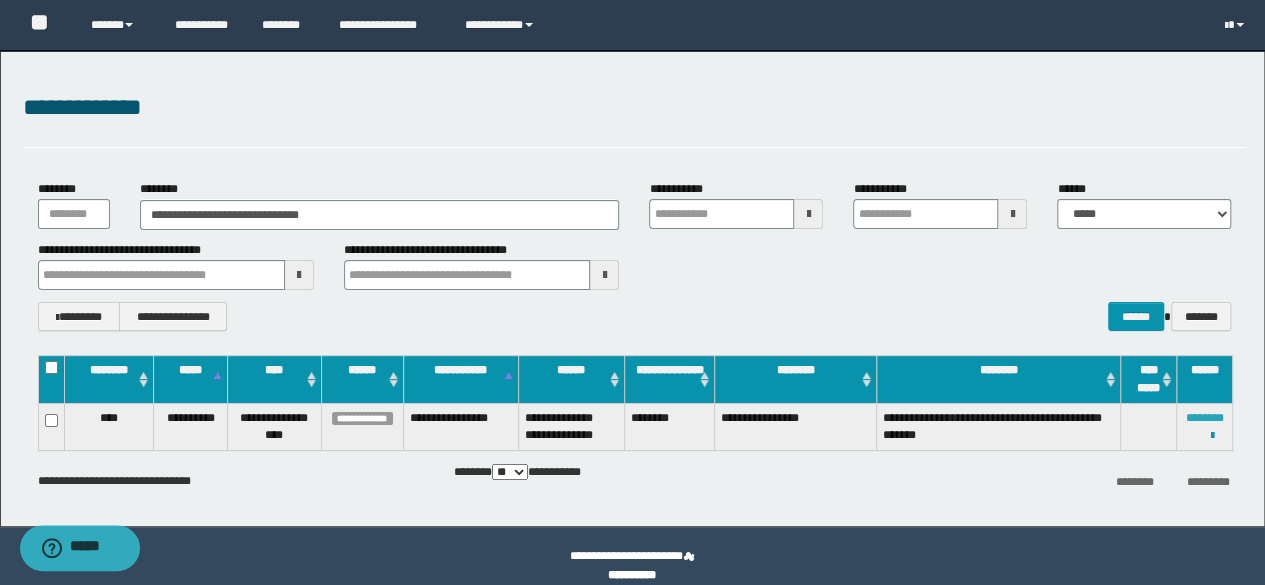 click on "********" at bounding box center (1205, 418) 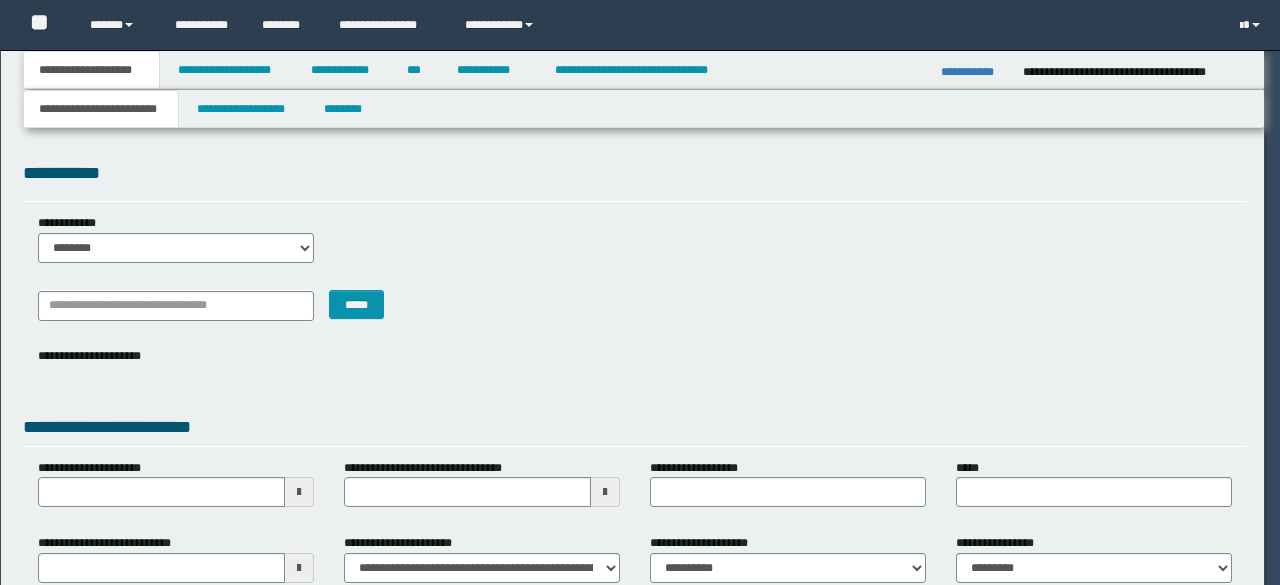 scroll, scrollTop: 0, scrollLeft: 0, axis: both 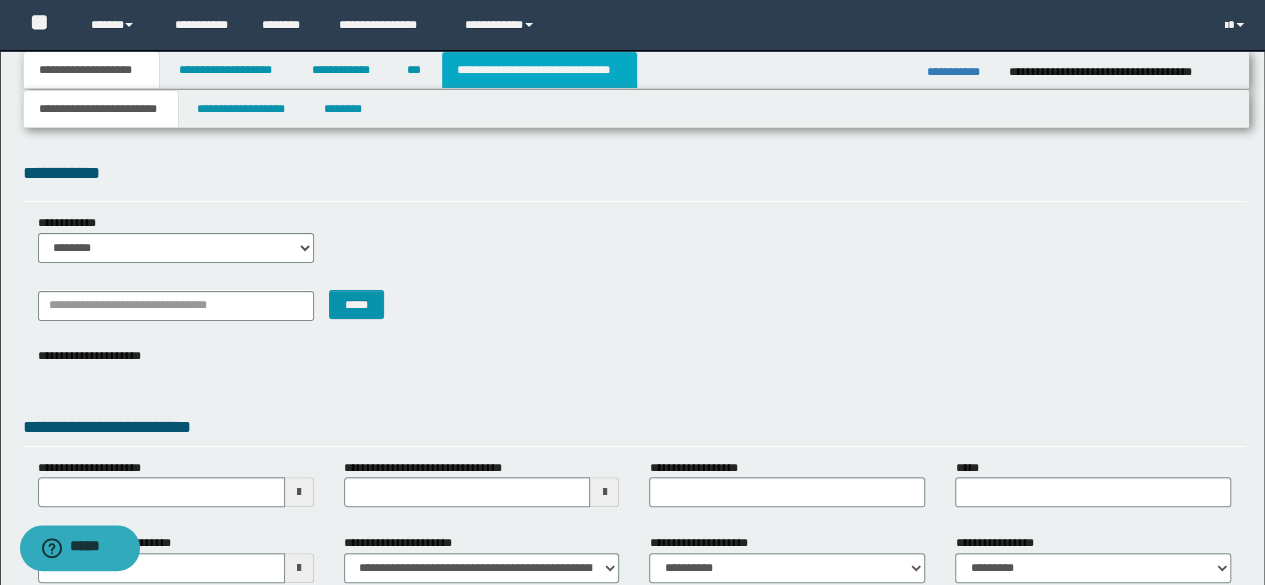 click on "**********" at bounding box center [539, 70] 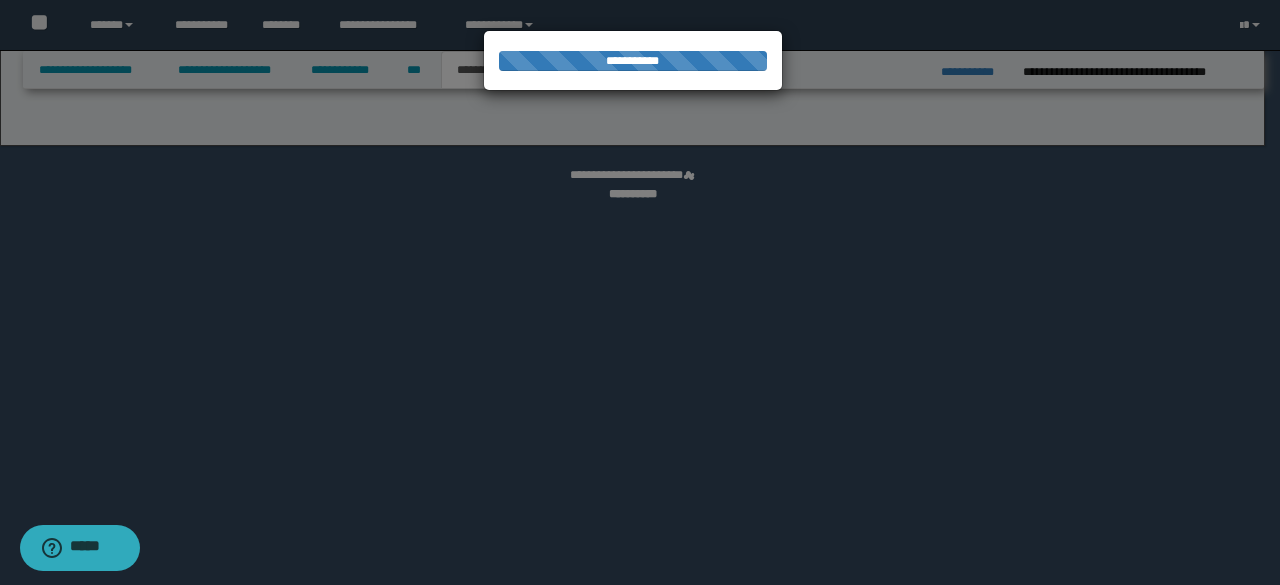 select on "*" 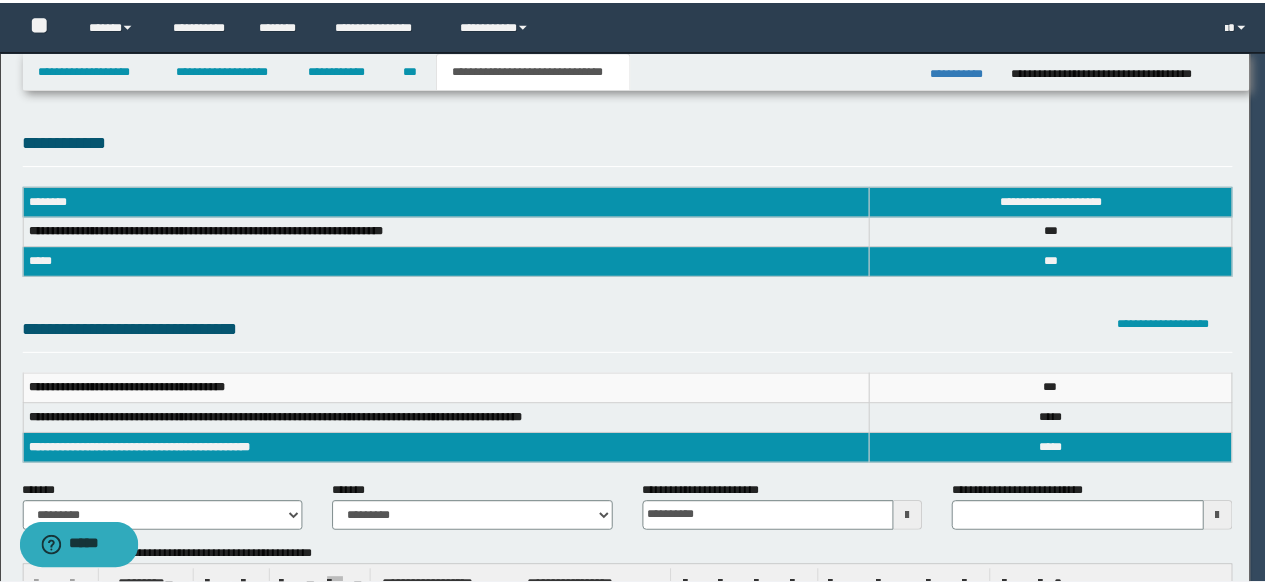 scroll, scrollTop: 0, scrollLeft: 0, axis: both 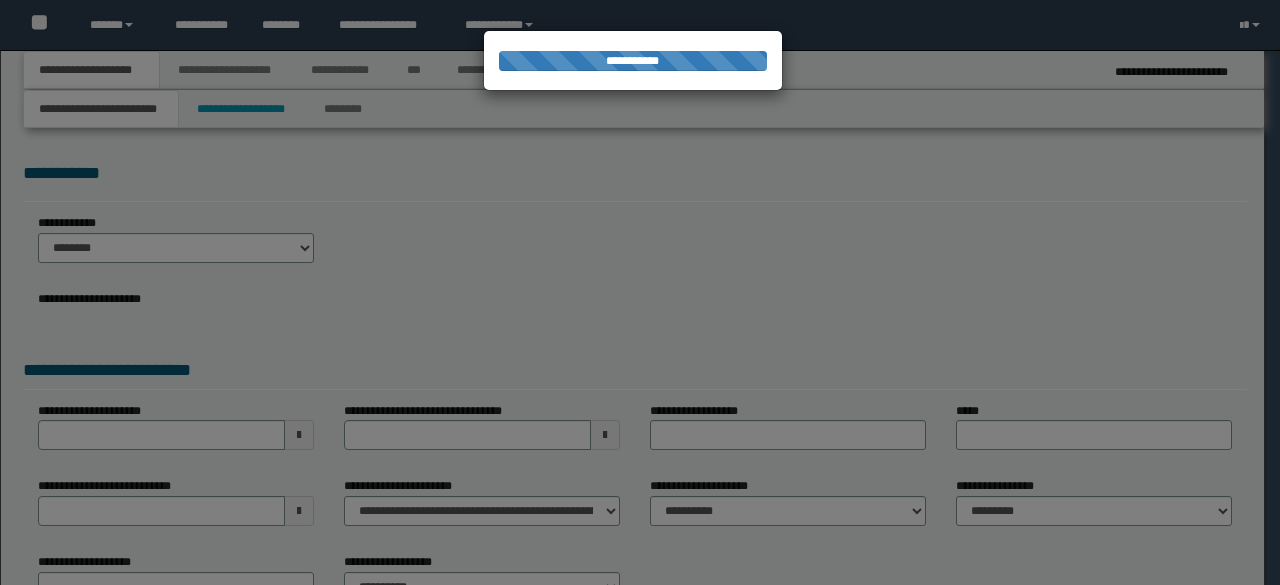 select on "*" 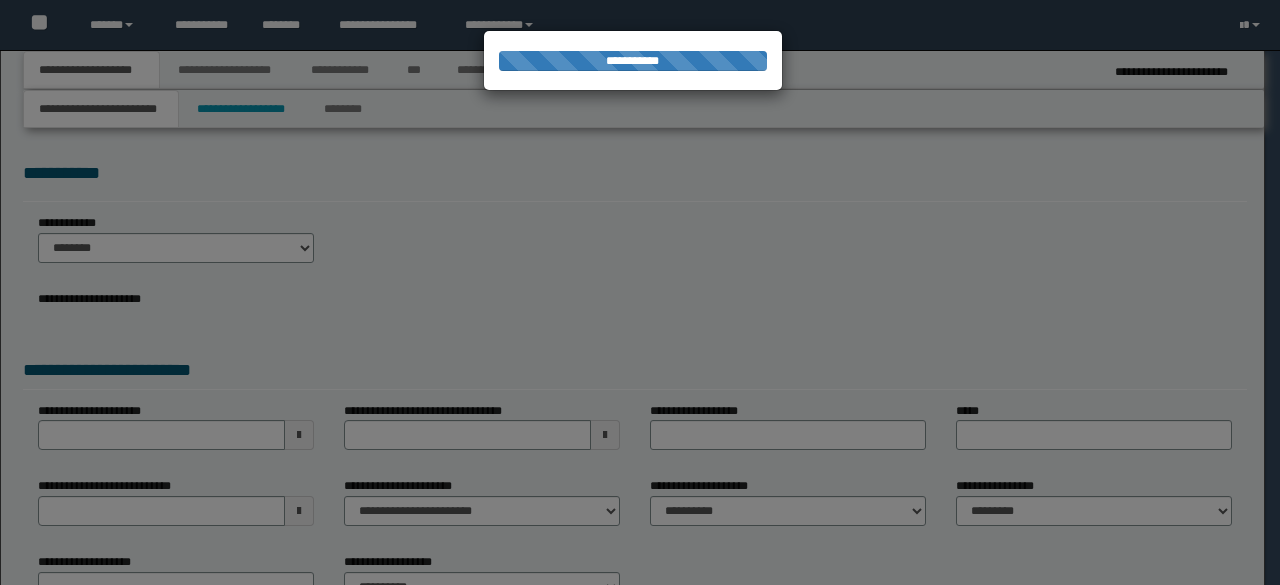 scroll, scrollTop: 0, scrollLeft: 0, axis: both 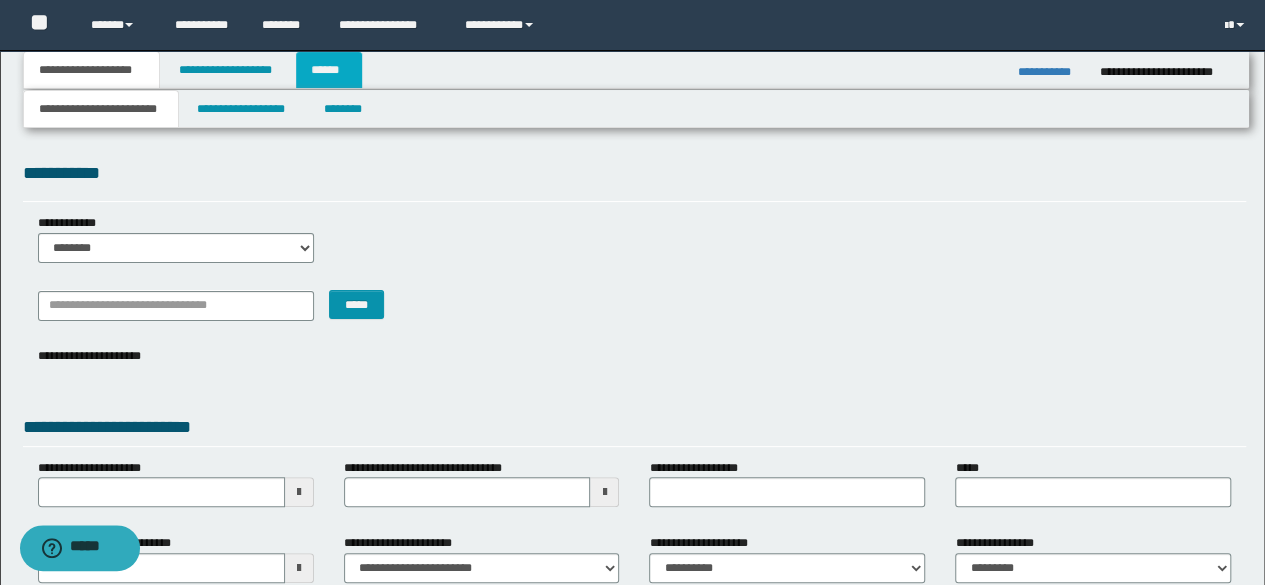 click on "******" at bounding box center [329, 70] 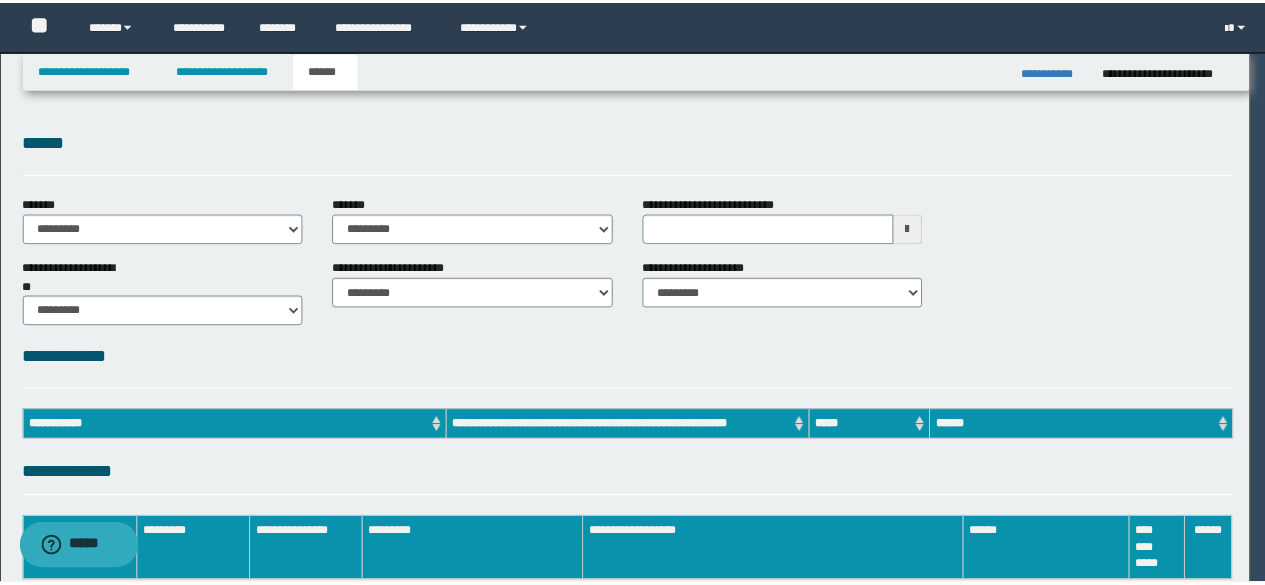 scroll, scrollTop: 0, scrollLeft: 0, axis: both 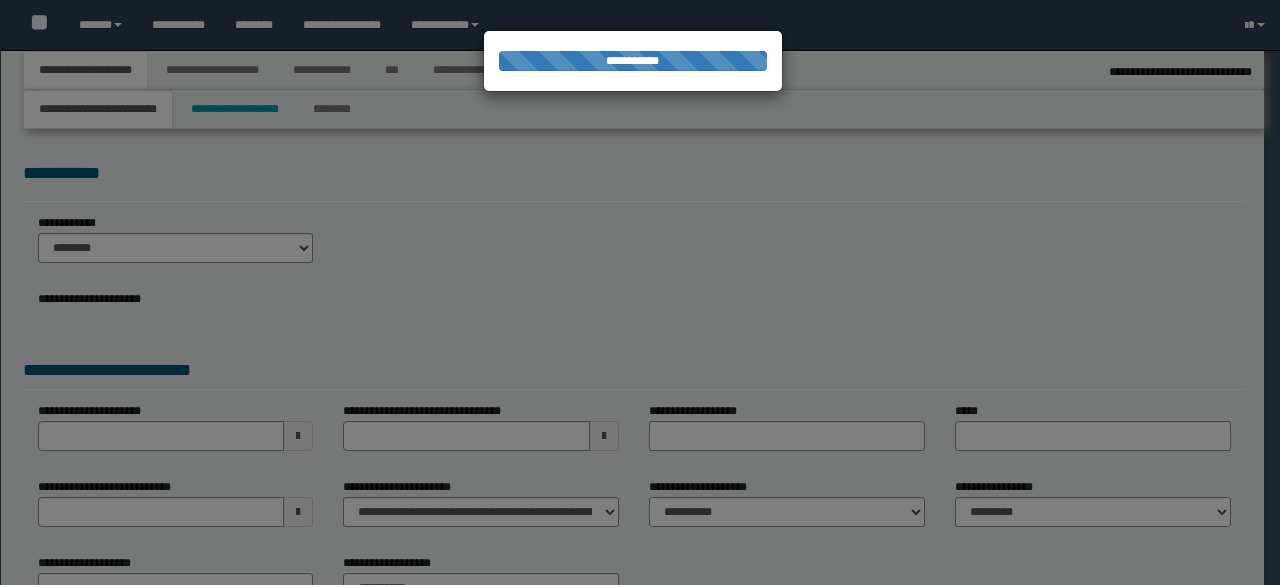 select on "*" 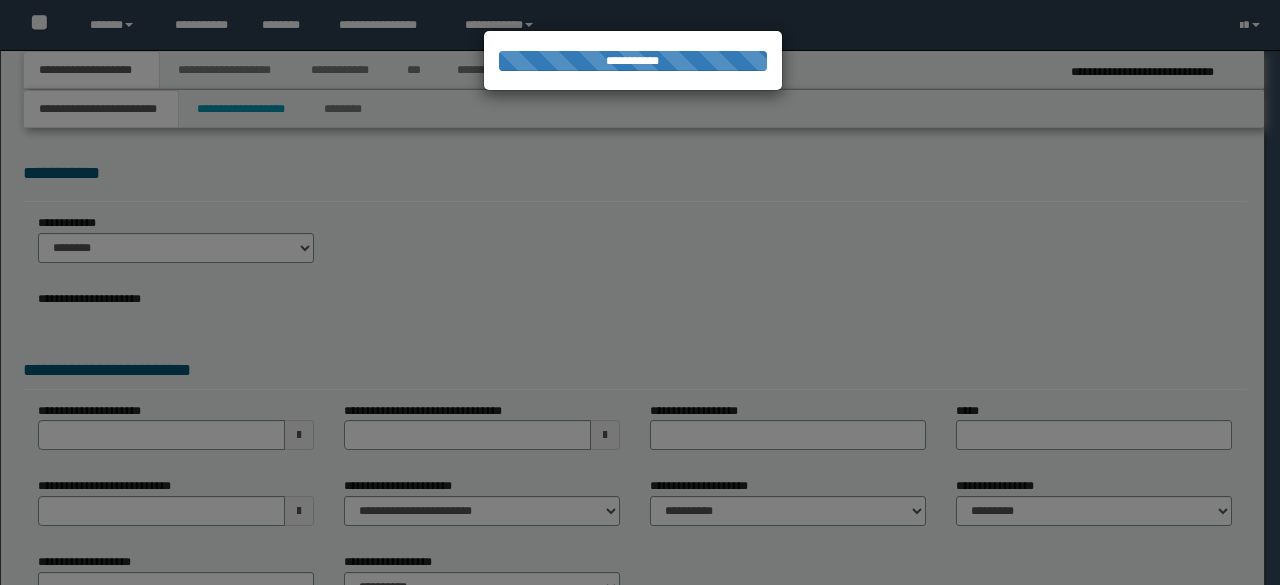 scroll, scrollTop: 0, scrollLeft: 0, axis: both 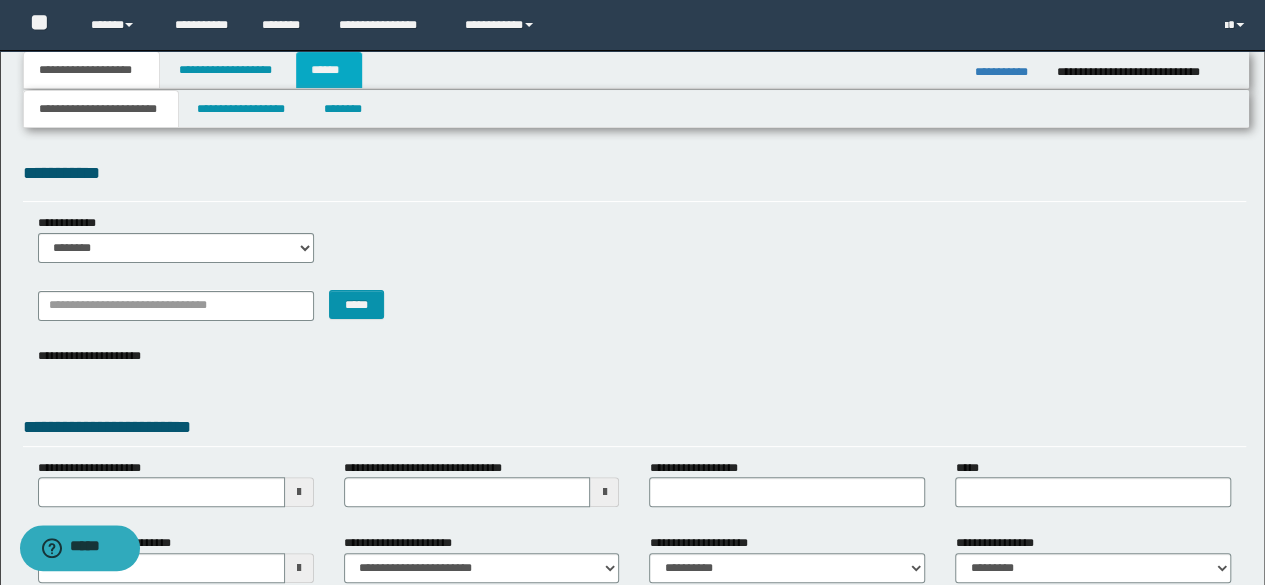 click on "******" at bounding box center (329, 70) 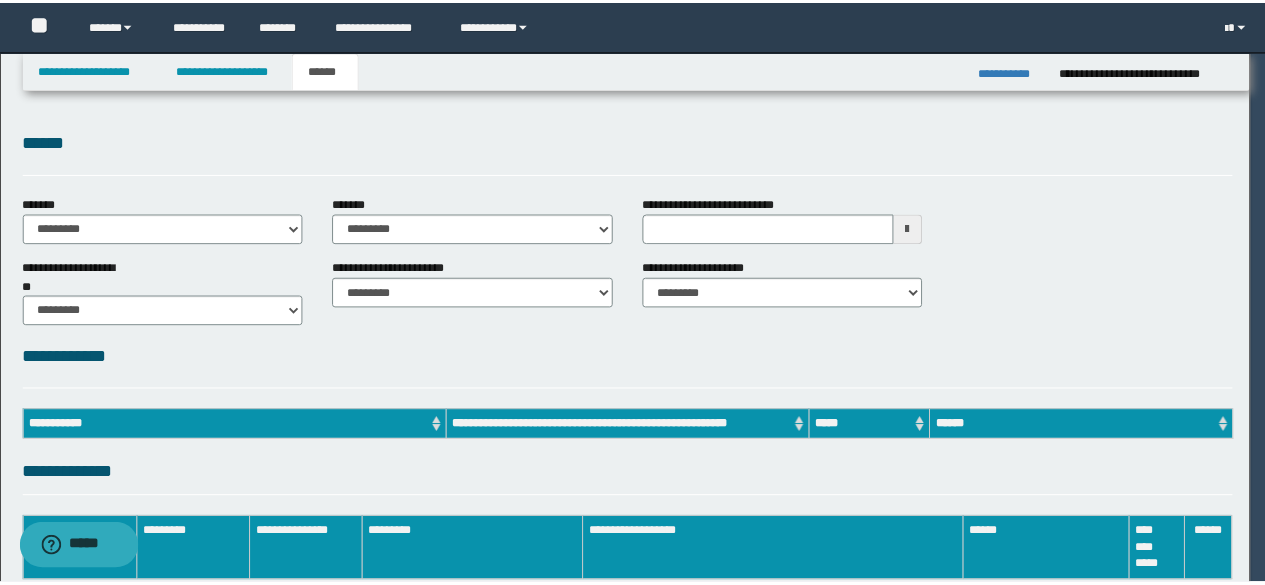 scroll, scrollTop: 0, scrollLeft: 0, axis: both 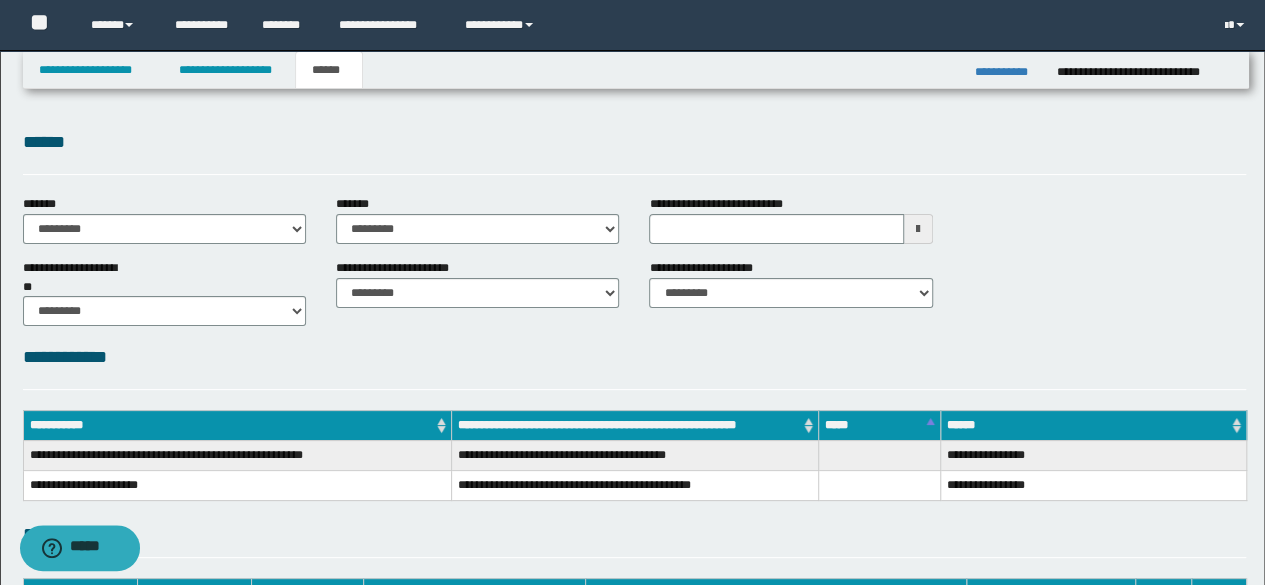 type 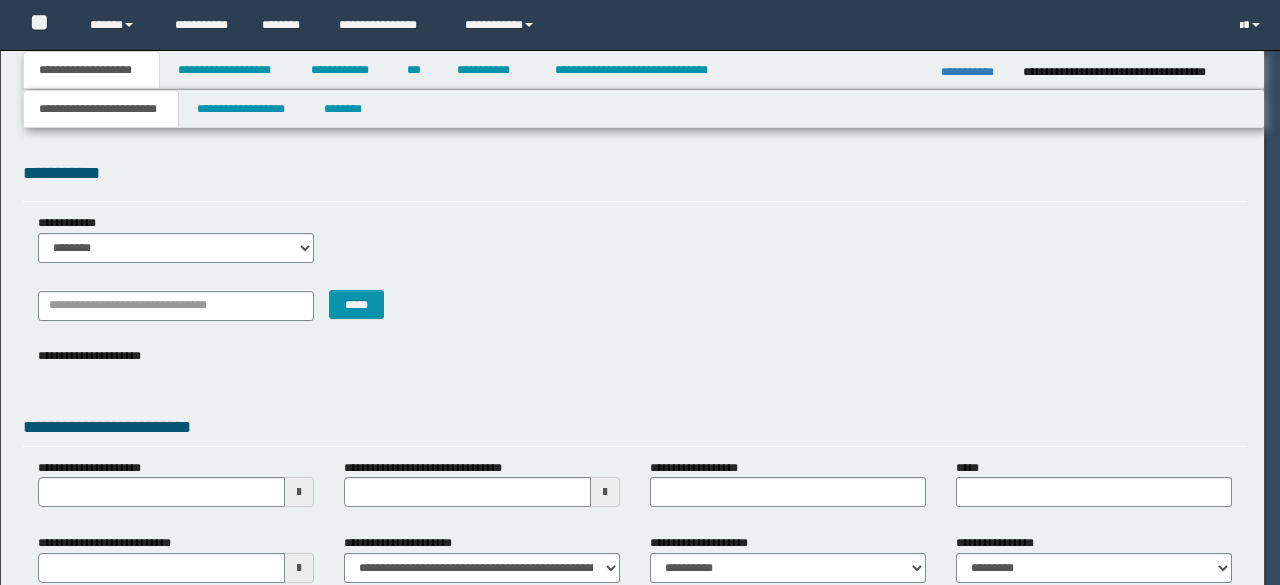 scroll, scrollTop: 0, scrollLeft: 0, axis: both 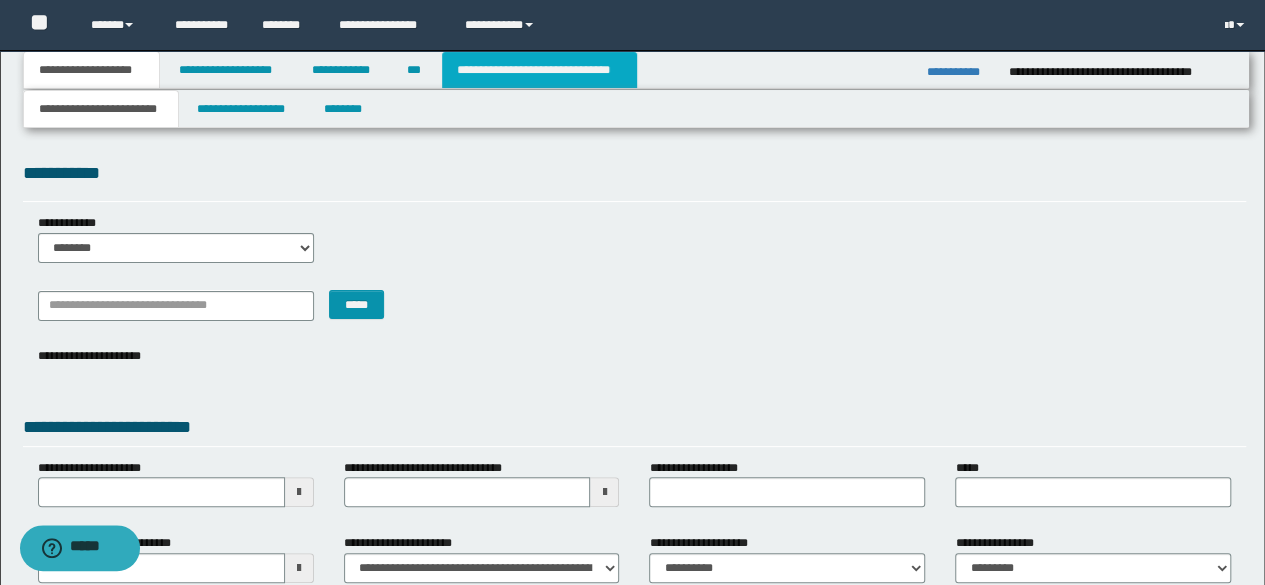 click on "**********" at bounding box center [539, 70] 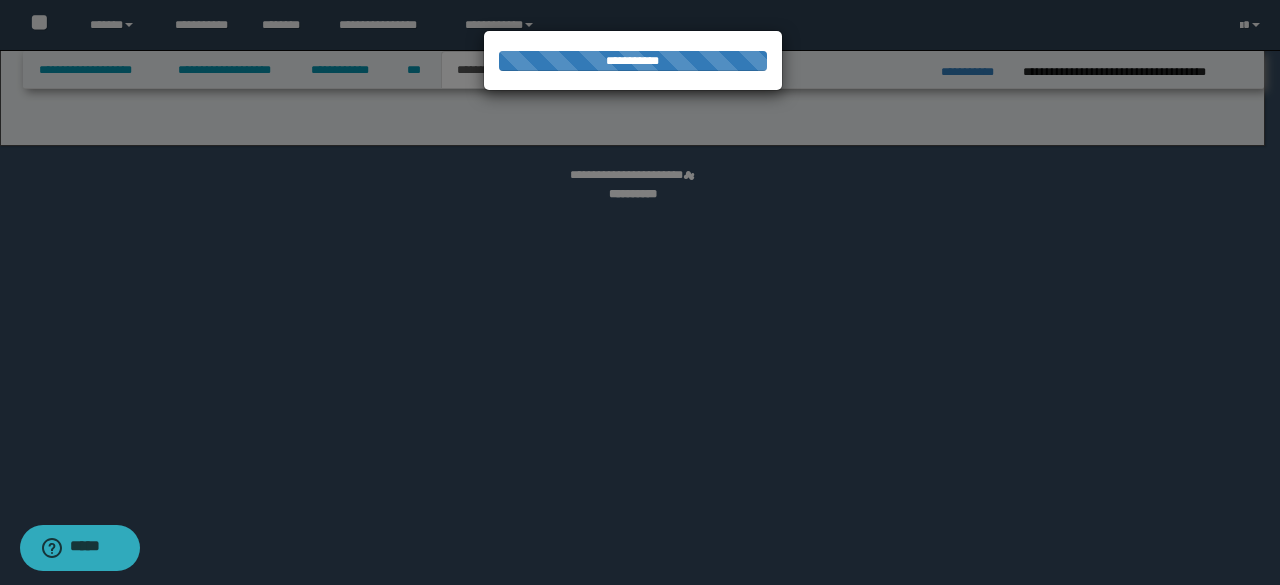 select on "*" 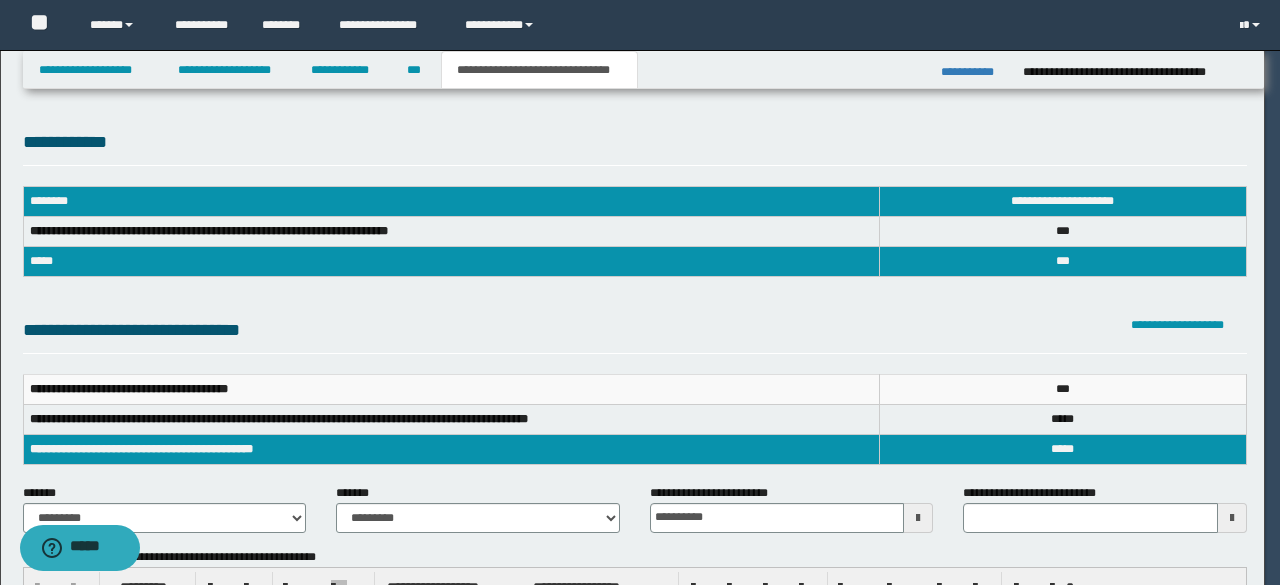 scroll, scrollTop: 0, scrollLeft: 0, axis: both 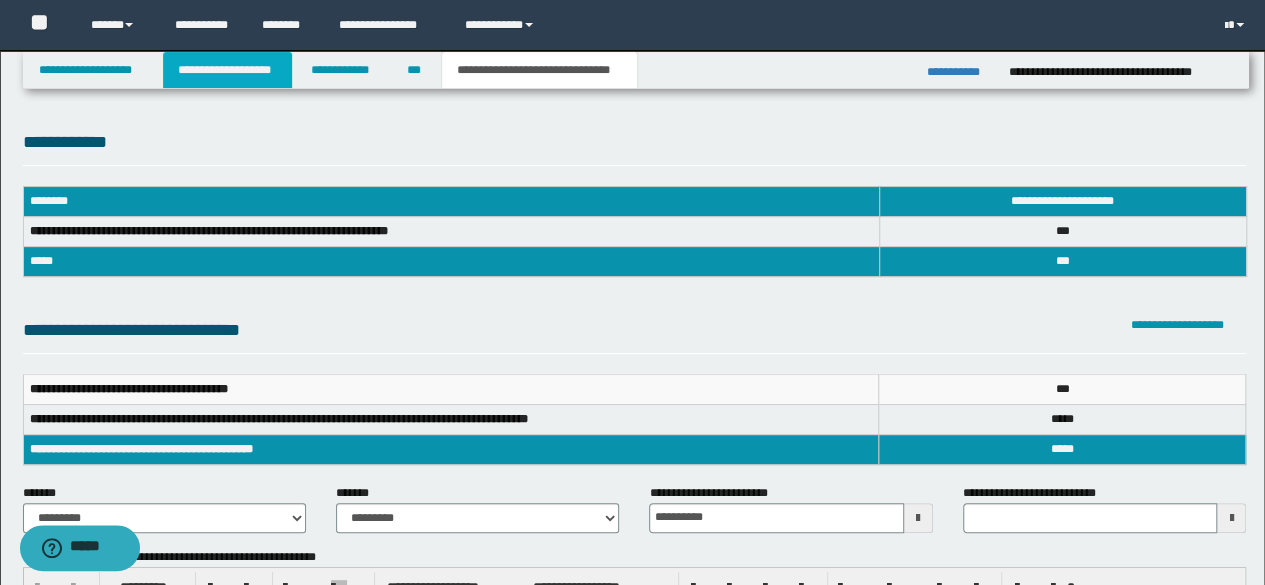 click on "**********" at bounding box center (227, 70) 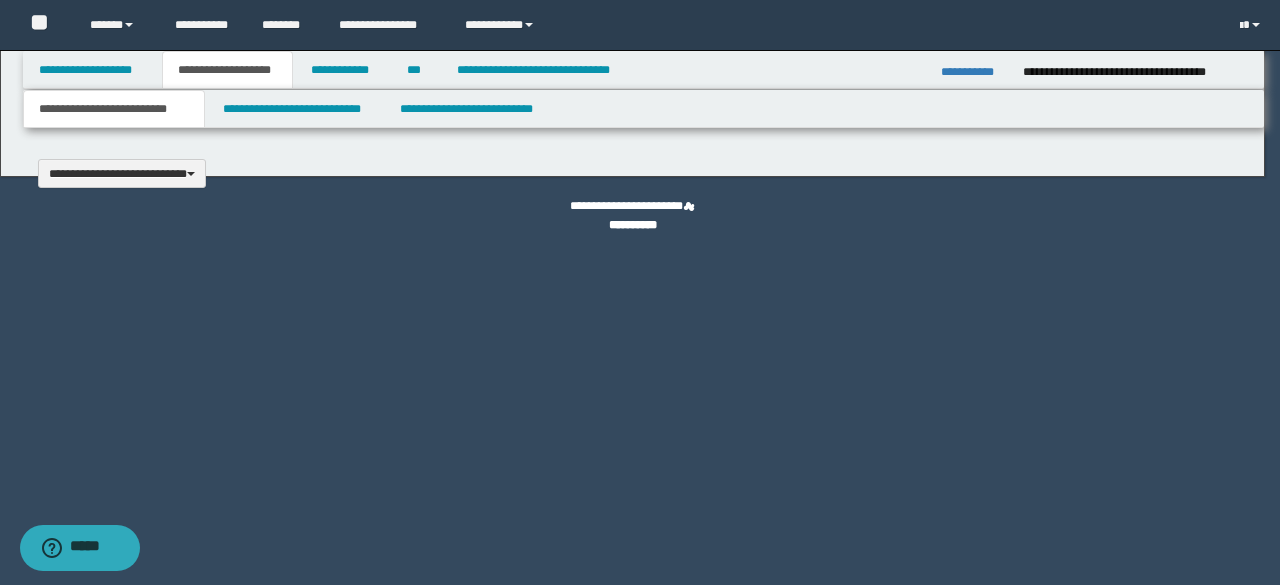 type 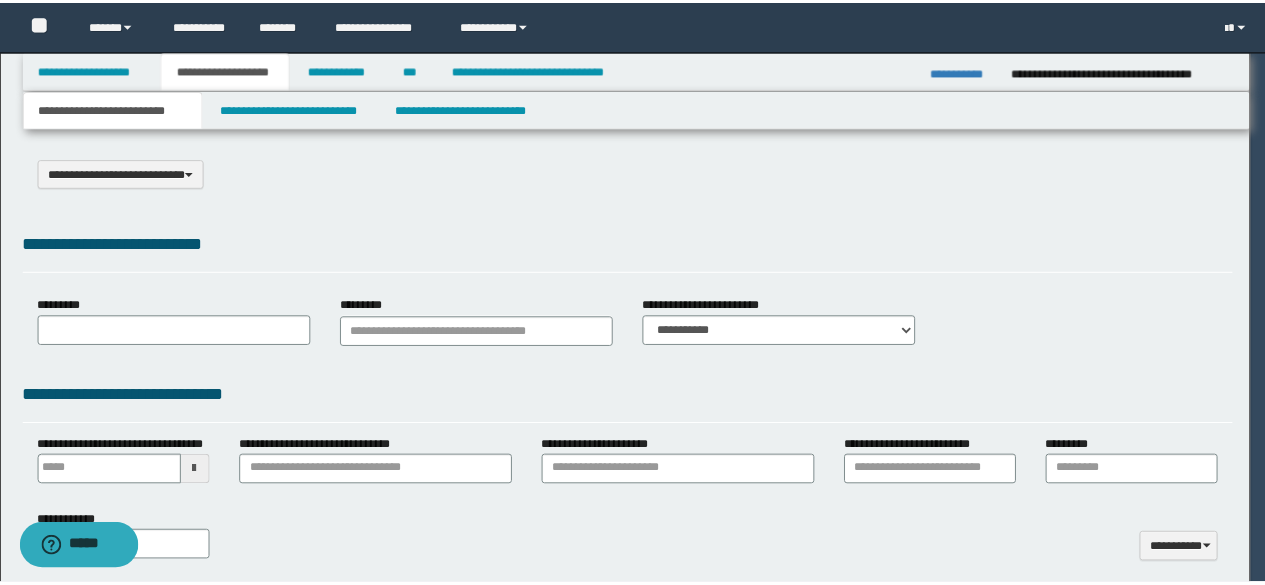 scroll, scrollTop: 0, scrollLeft: 0, axis: both 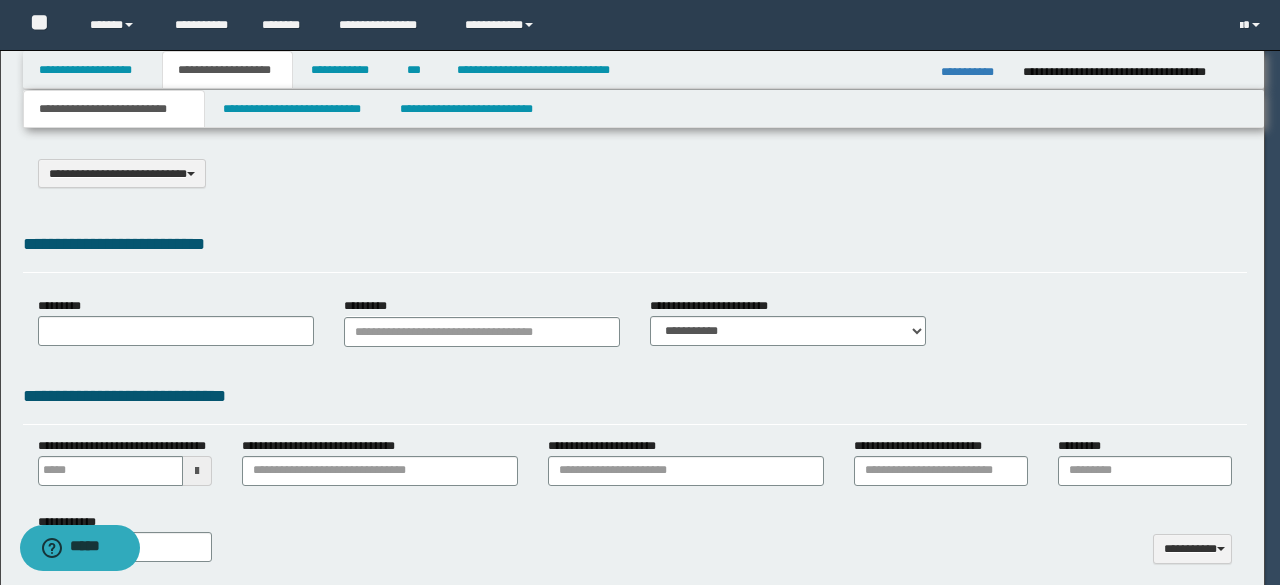 select on "*" 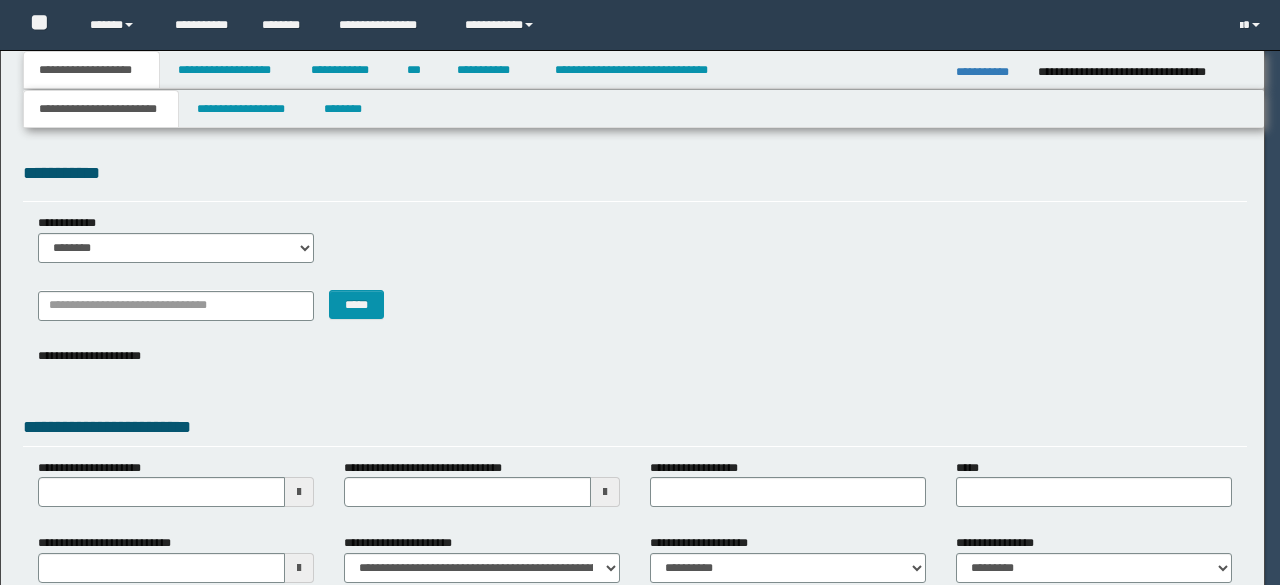 scroll, scrollTop: 0, scrollLeft: 0, axis: both 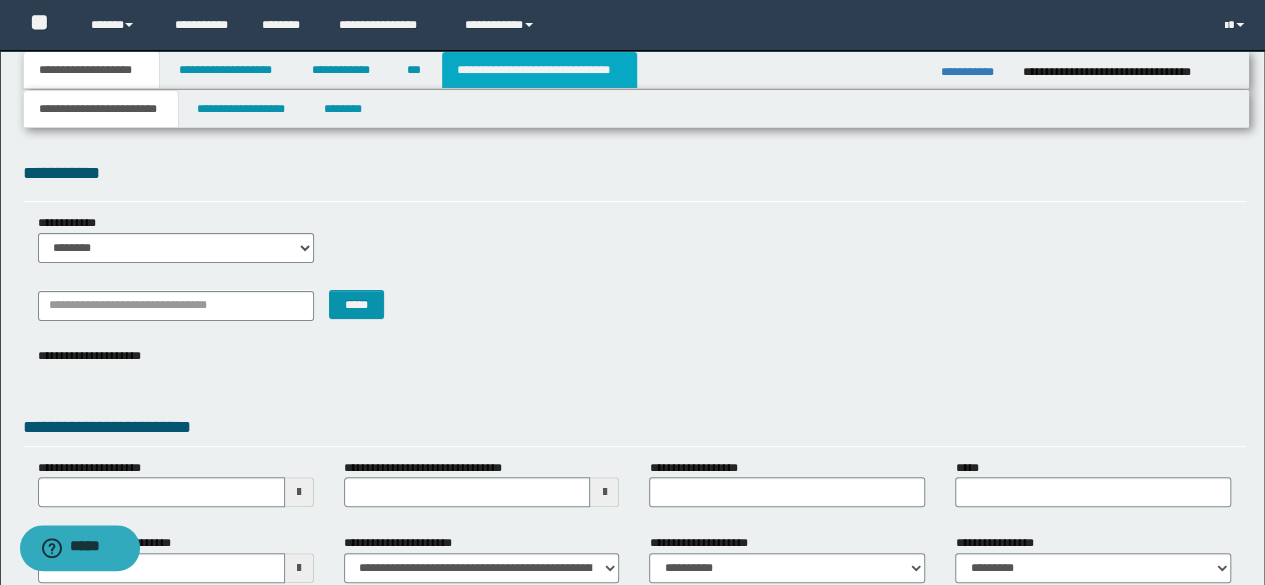 click on "**********" at bounding box center [539, 70] 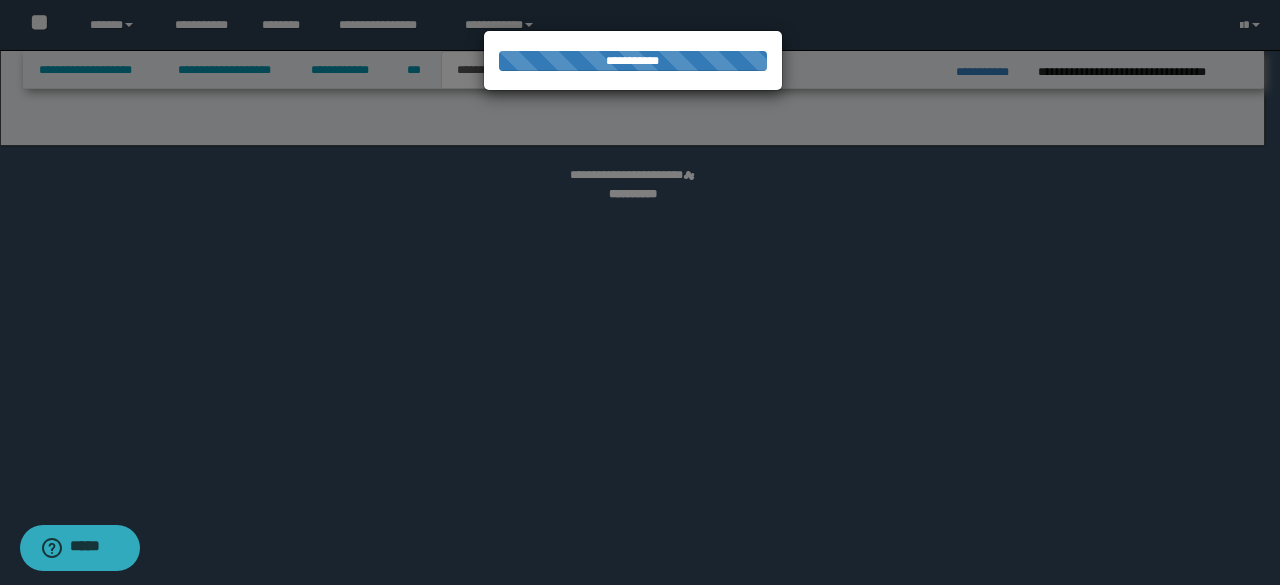 select on "*" 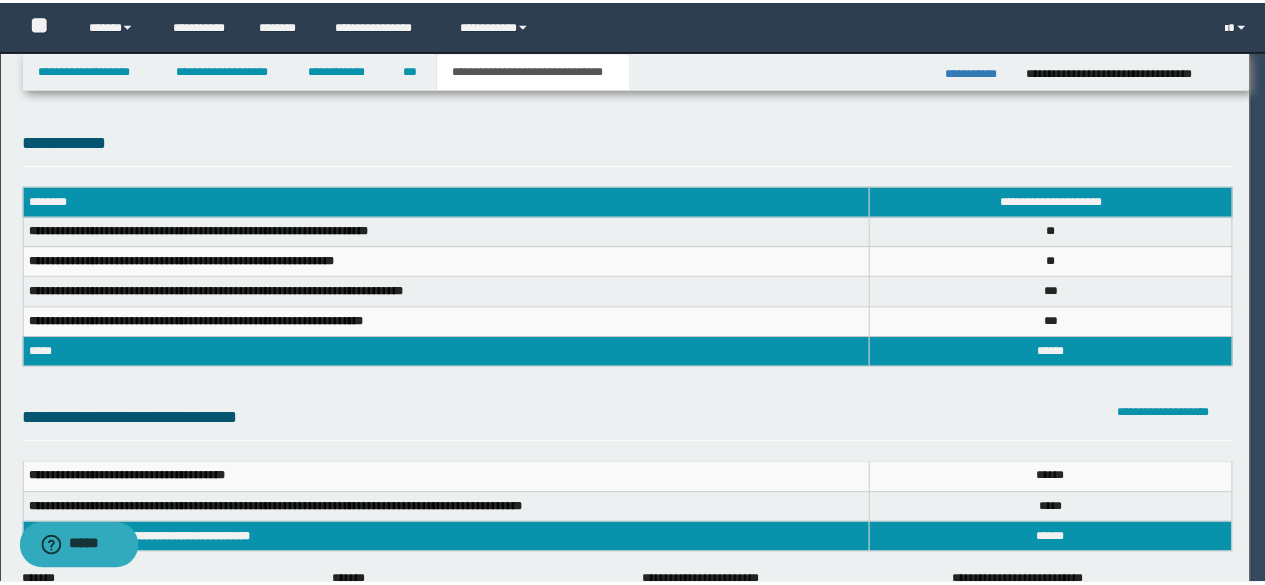 scroll, scrollTop: 0, scrollLeft: 0, axis: both 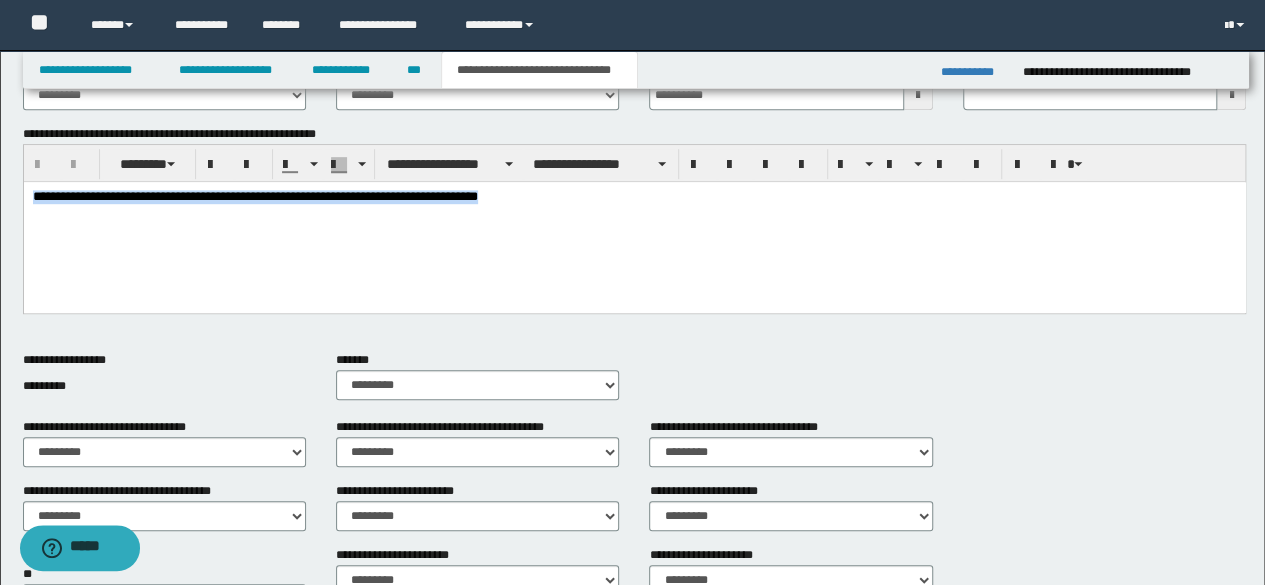 drag, startPoint x: 498, startPoint y: 217, endPoint x: 1, endPoint y: 221, distance: 497.01608 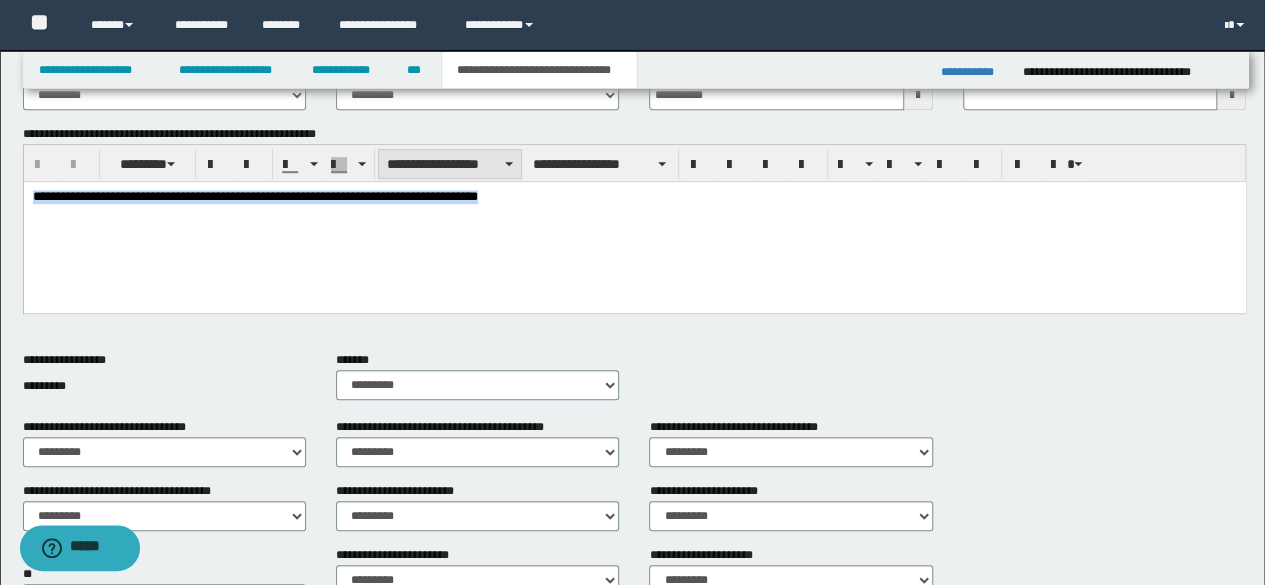 click on "**********" at bounding box center [450, 164] 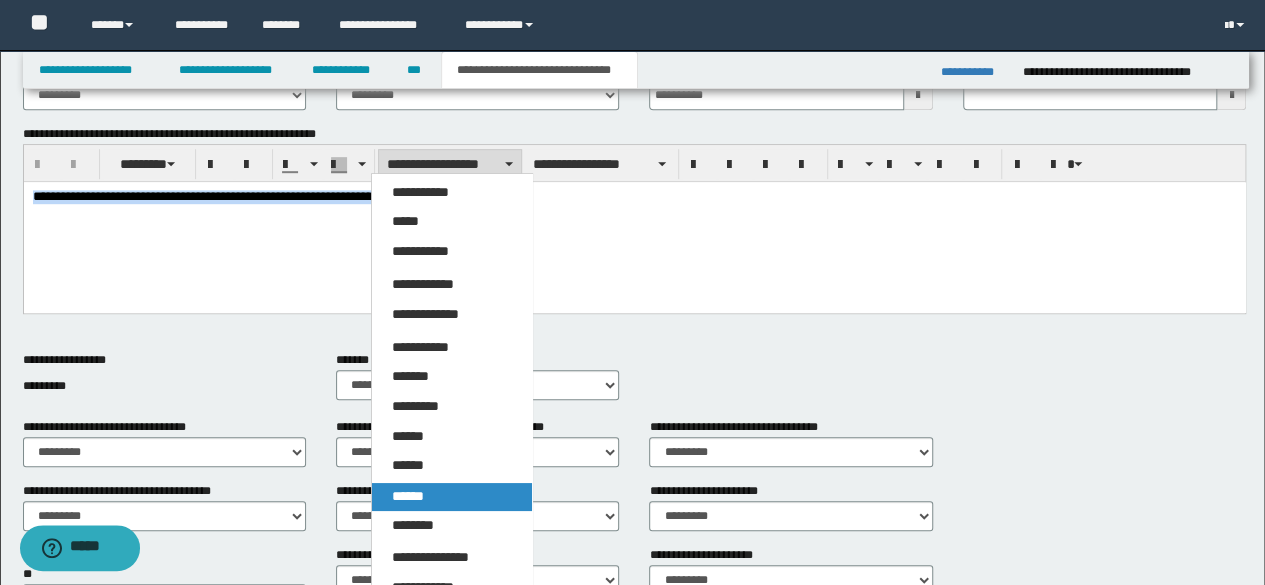 drag, startPoint x: 452, startPoint y: 512, endPoint x: 438, endPoint y: 484, distance: 31.304953 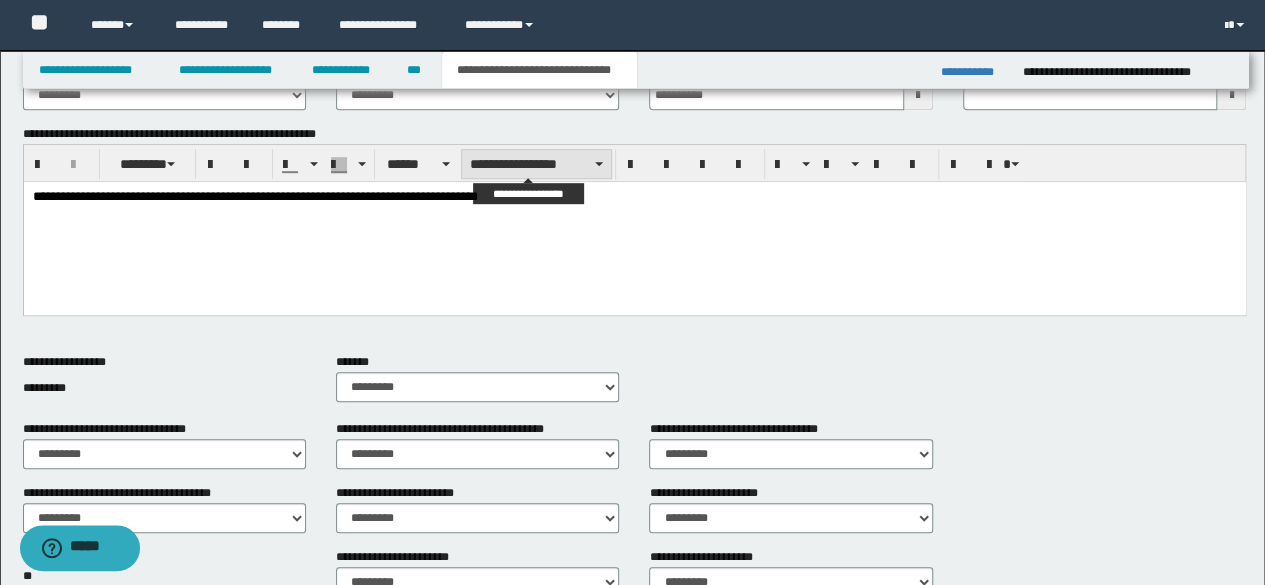 click on "**********" at bounding box center (536, 164) 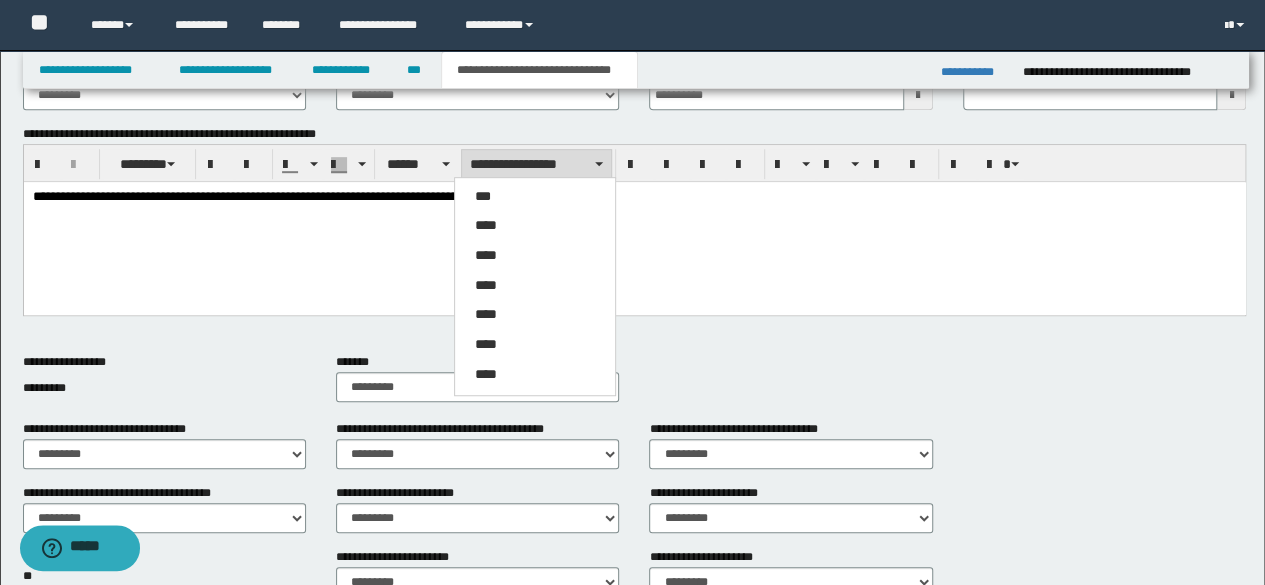 click on "**********" at bounding box center [536, 164] 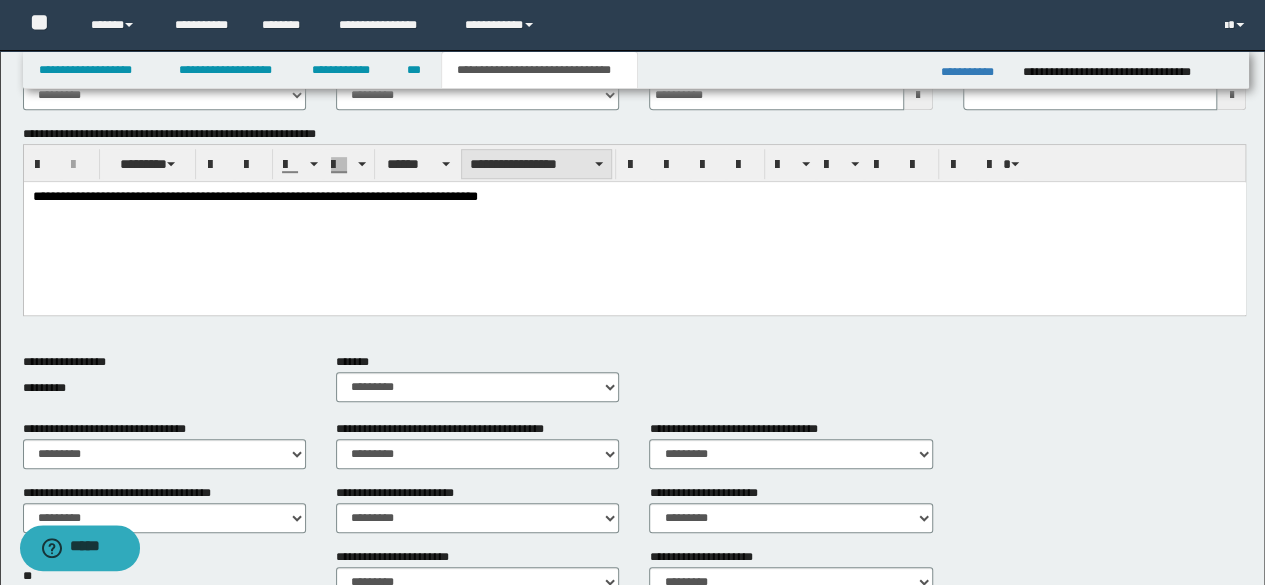 click on "**********" at bounding box center [536, 164] 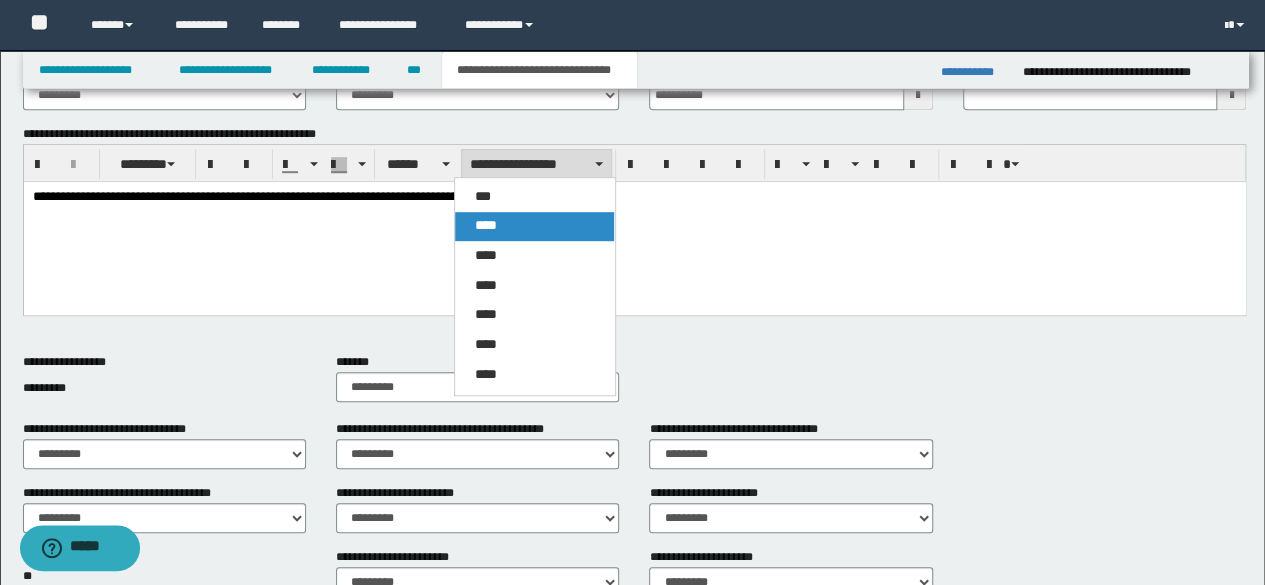 click on "****" at bounding box center [534, 226] 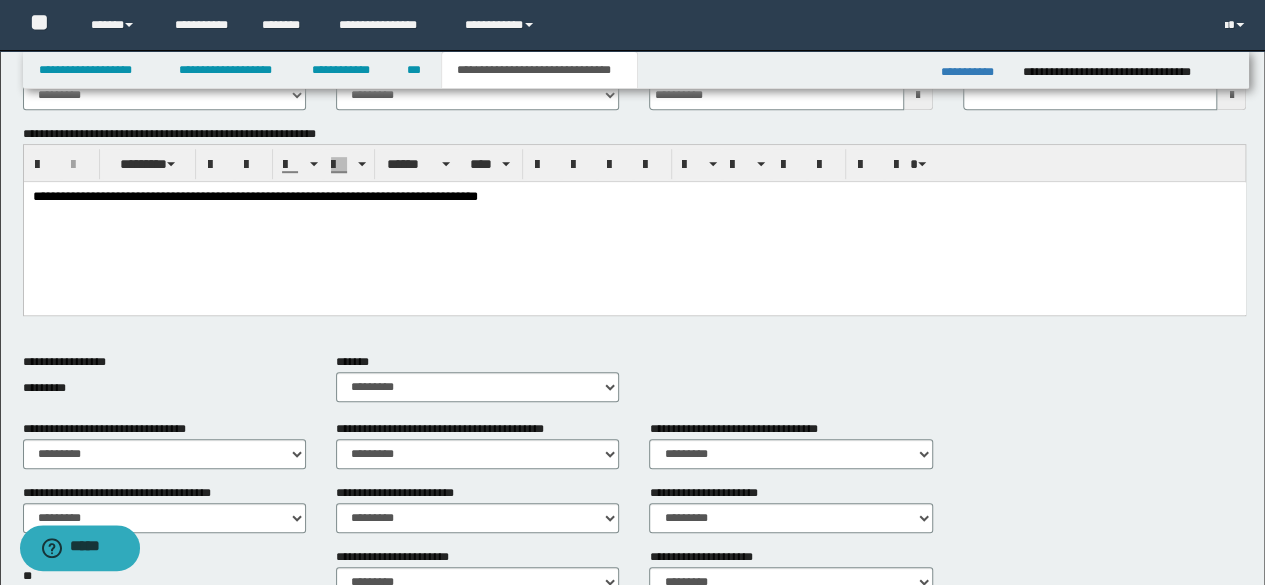 scroll, scrollTop: 930, scrollLeft: 0, axis: vertical 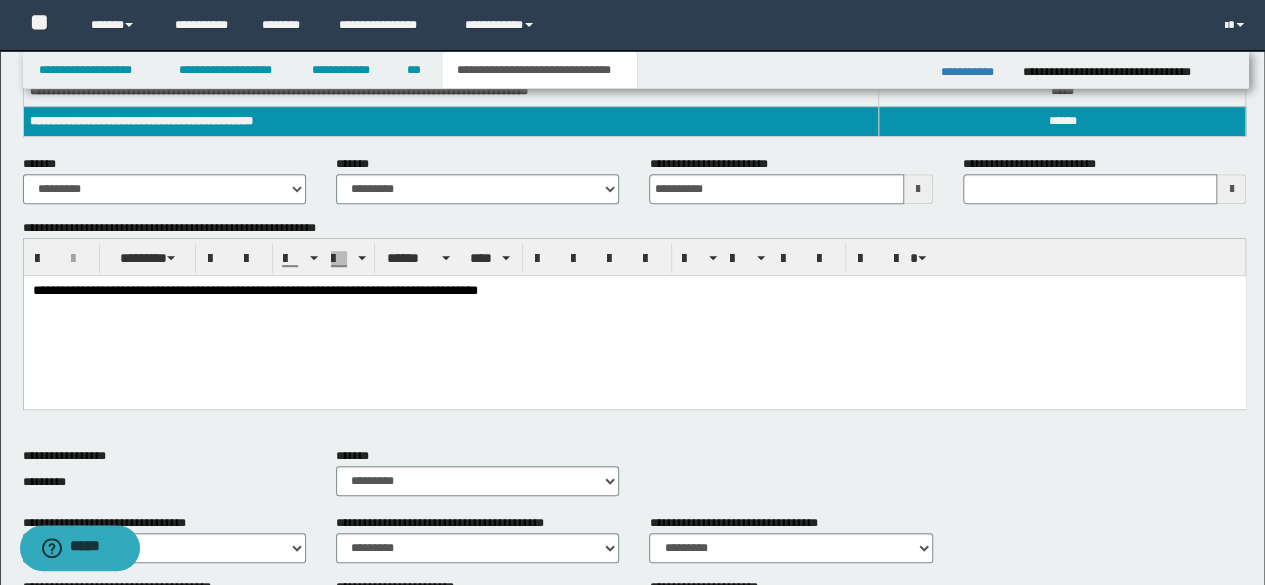 click on "**********" at bounding box center (634, 317) 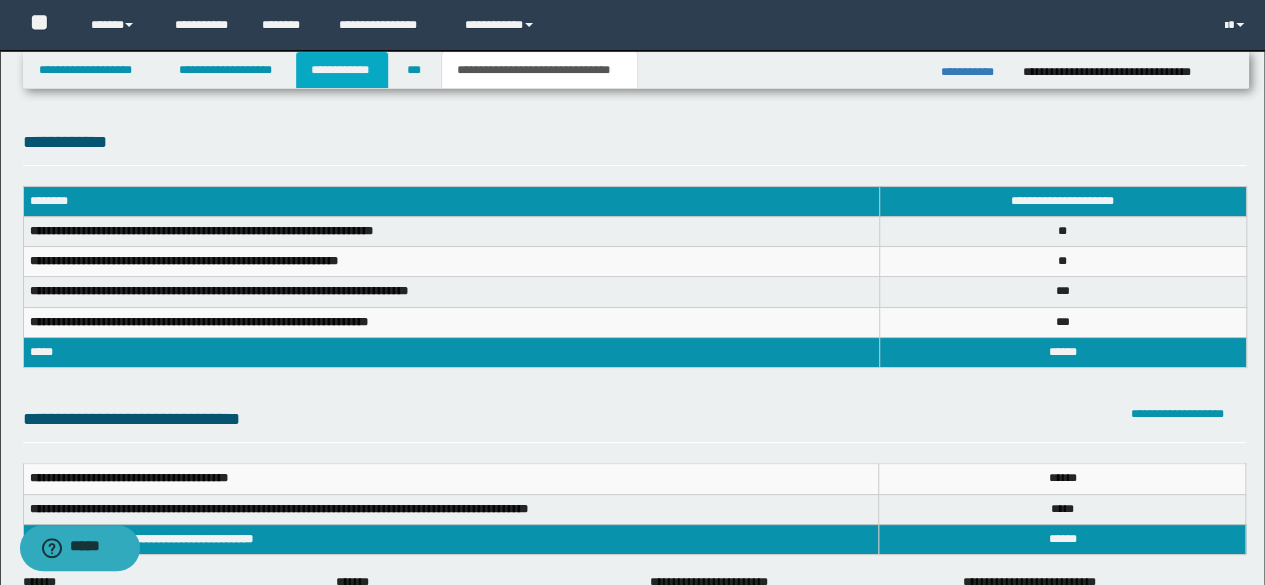 click on "**********" at bounding box center [342, 70] 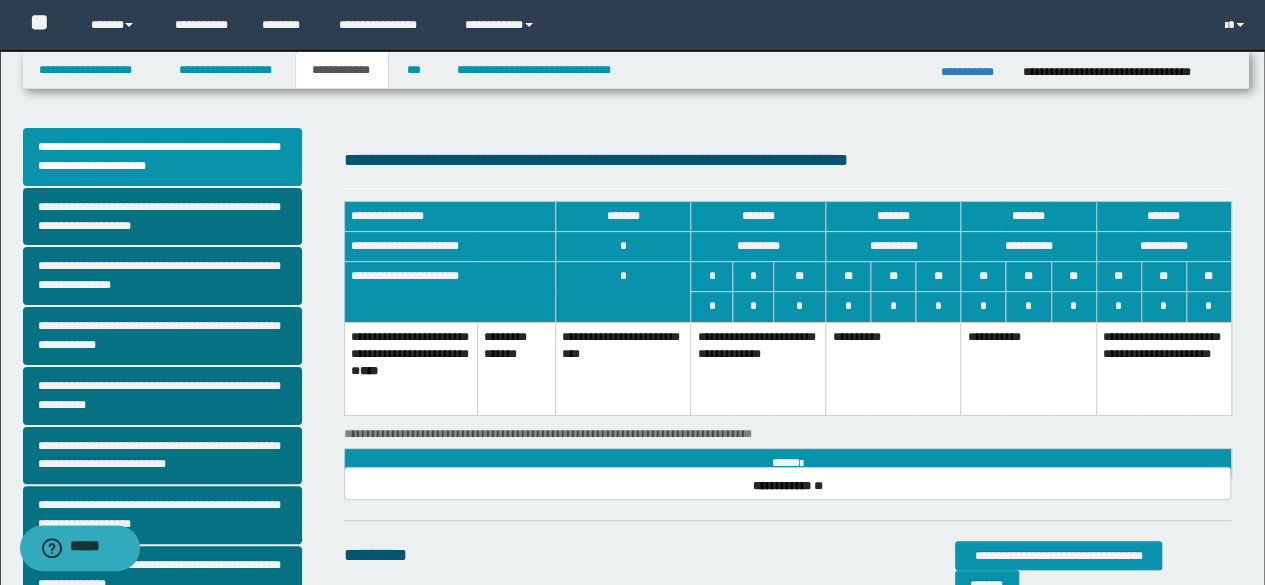 scroll, scrollTop: 512, scrollLeft: 0, axis: vertical 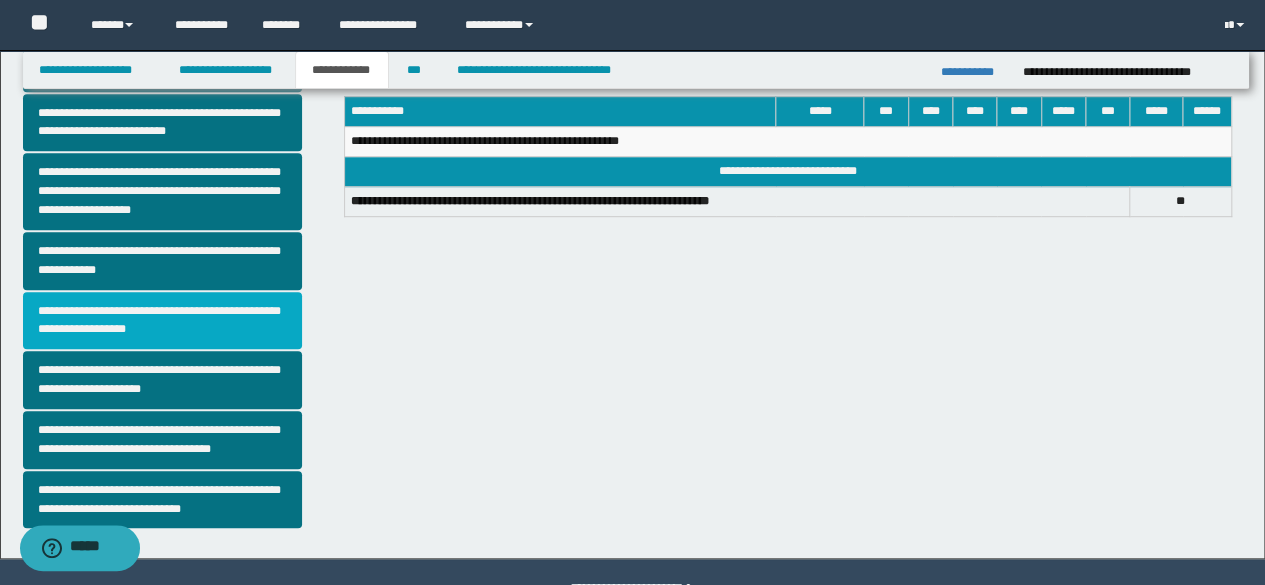 click on "**********" at bounding box center [162, 321] 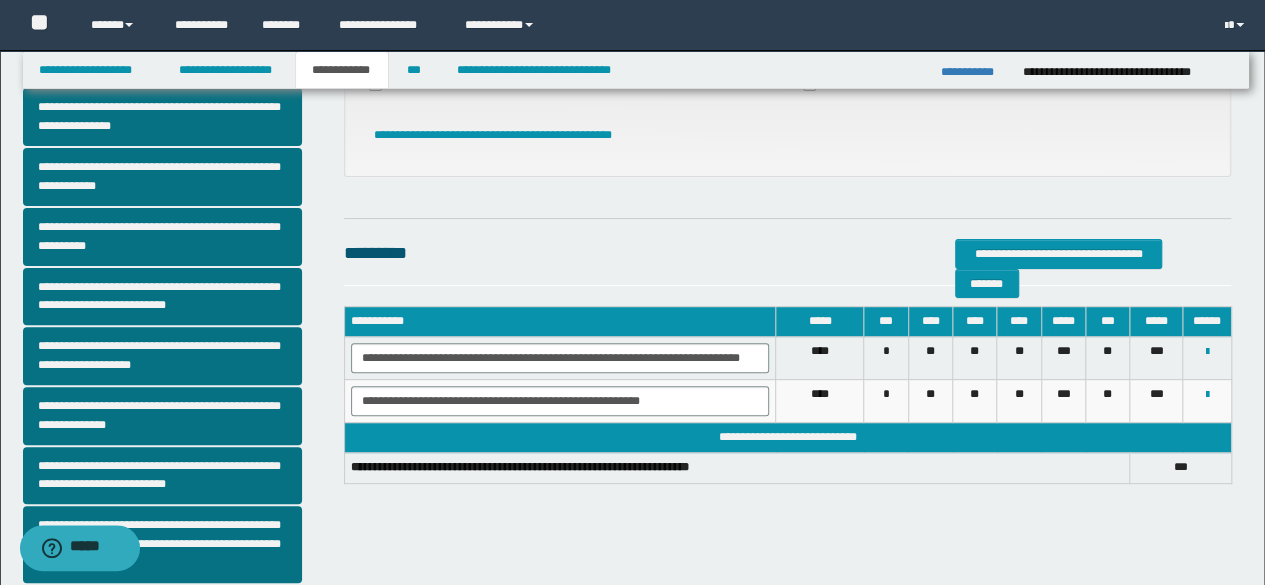 scroll, scrollTop: 160, scrollLeft: 0, axis: vertical 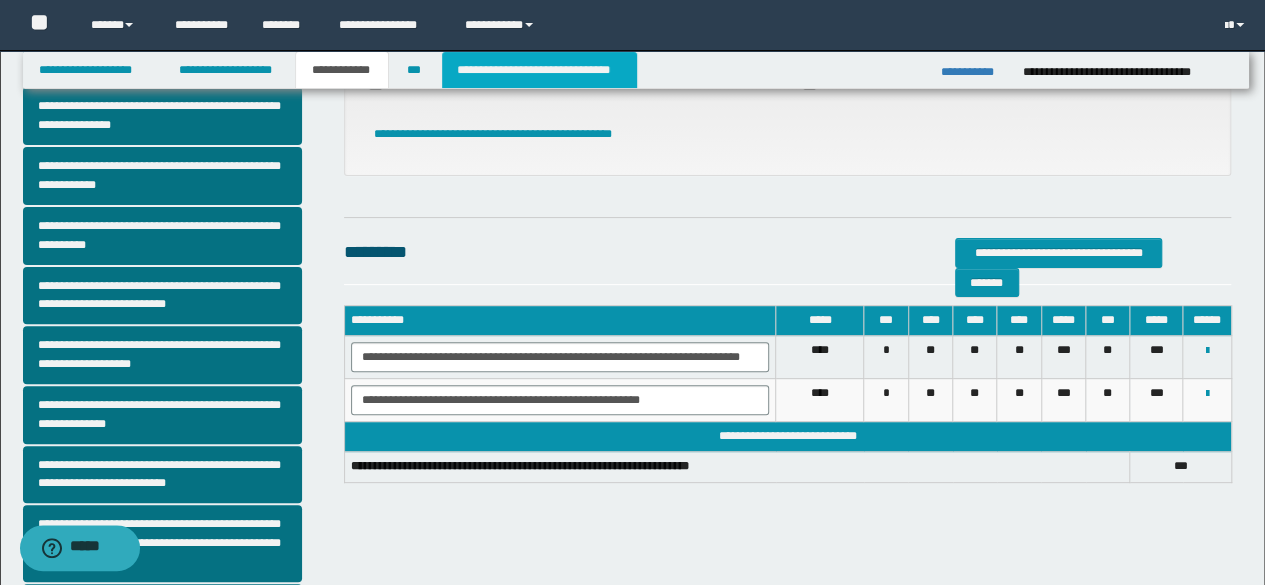 click on "**********" at bounding box center [539, 70] 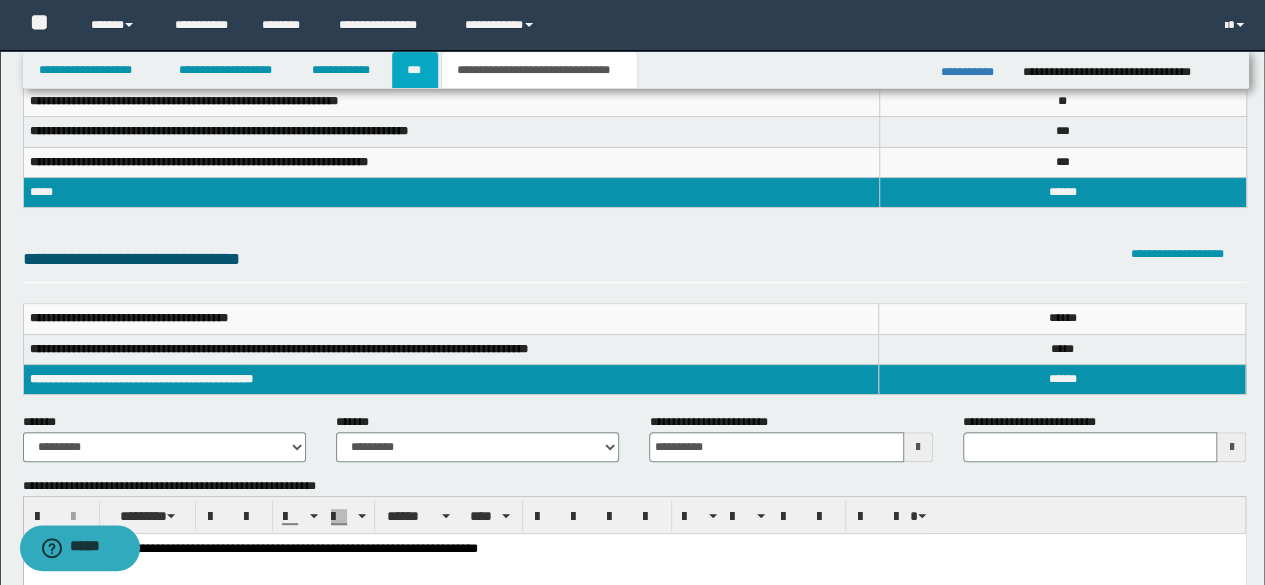 click on "***" at bounding box center (415, 70) 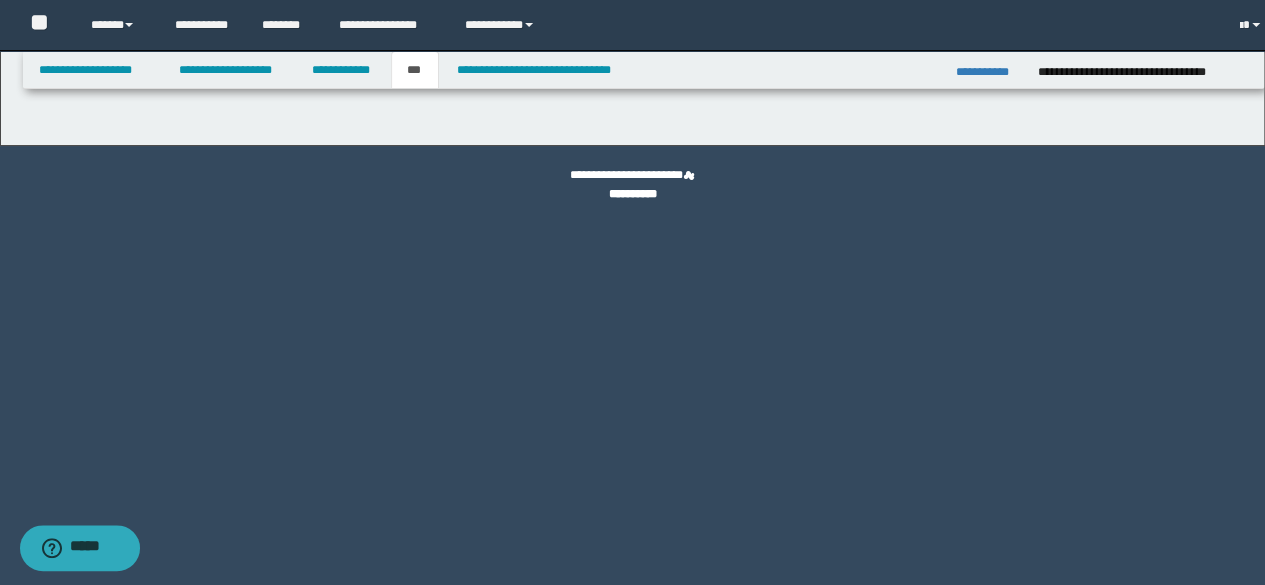 scroll, scrollTop: 0, scrollLeft: 0, axis: both 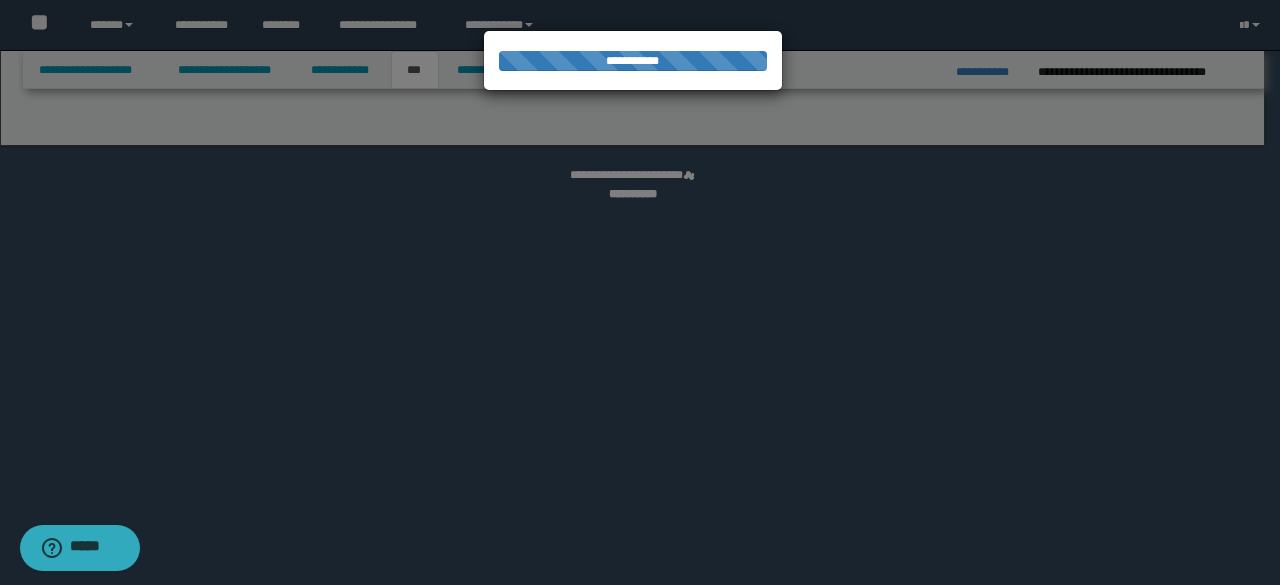select on "**" 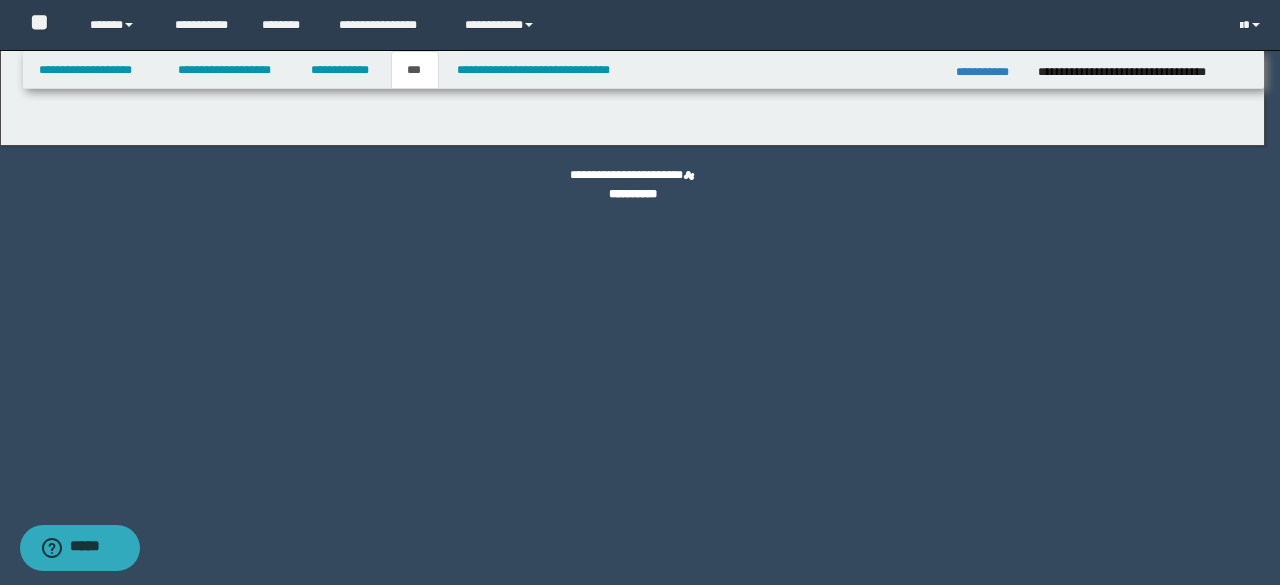 select on "***" 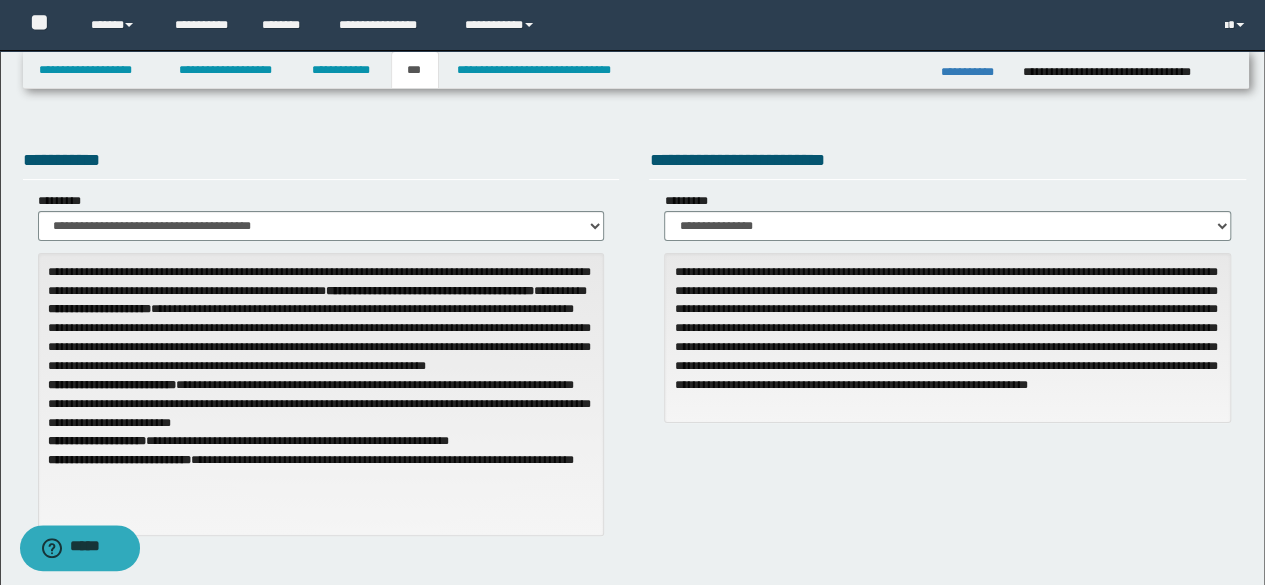 scroll, scrollTop: 512, scrollLeft: 0, axis: vertical 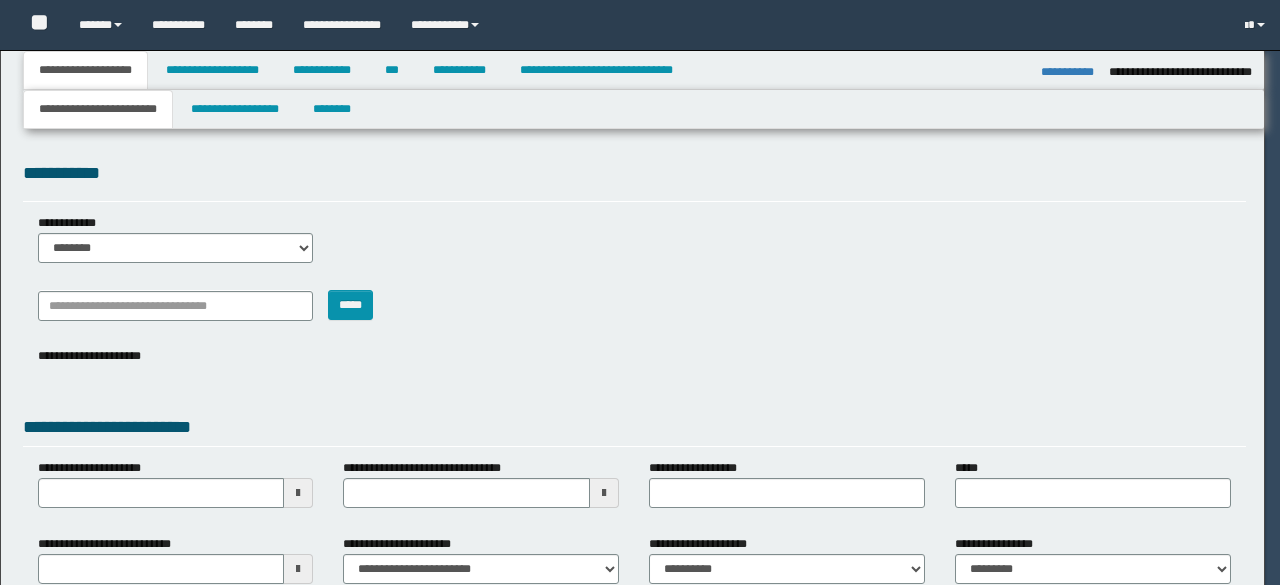 select on "*" 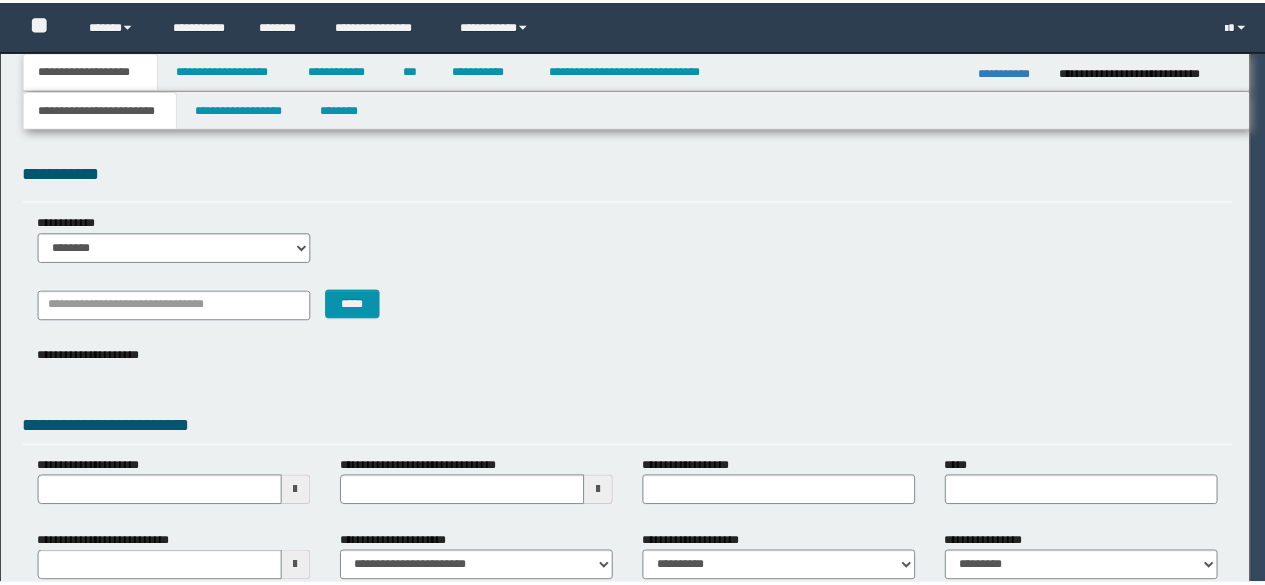 scroll, scrollTop: 0, scrollLeft: 0, axis: both 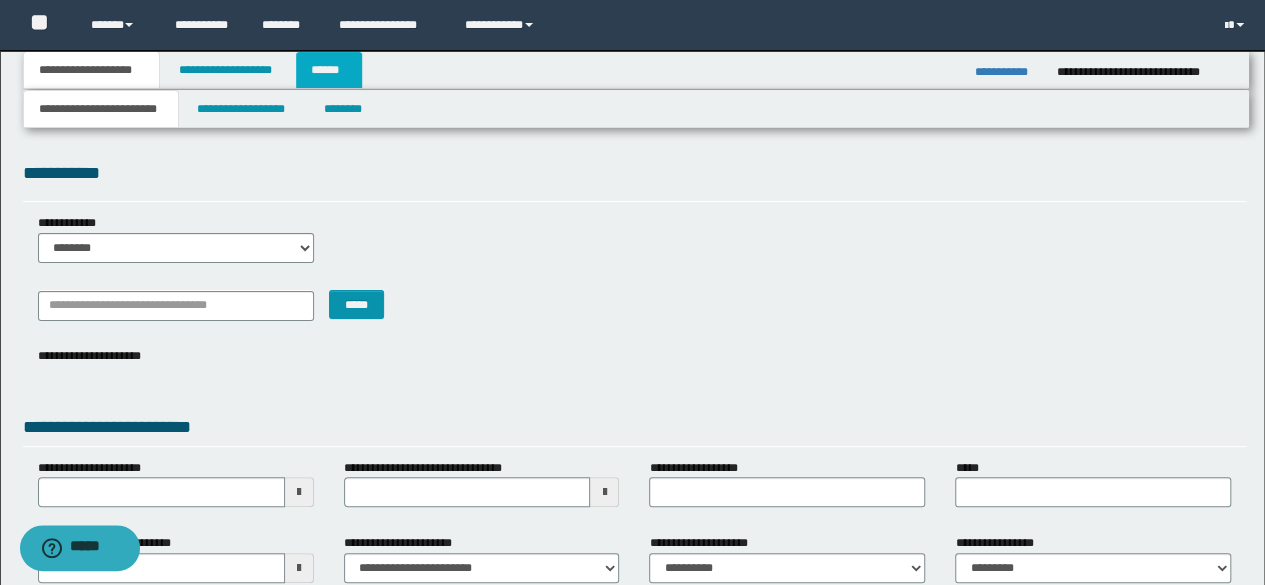 click on "******" at bounding box center [329, 70] 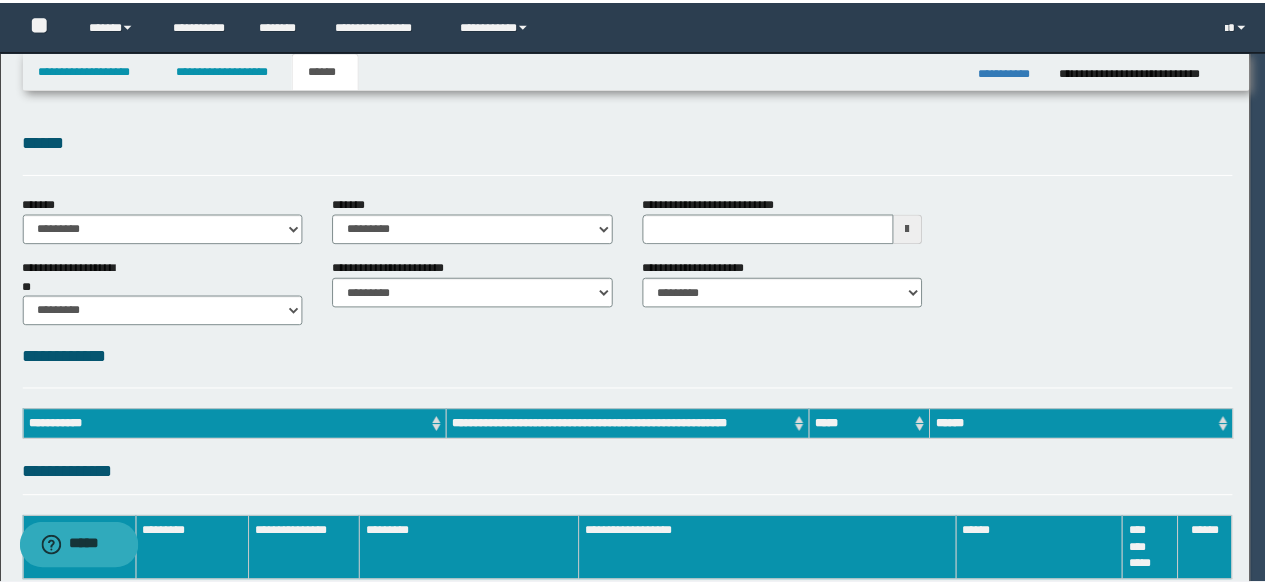 scroll, scrollTop: 0, scrollLeft: 0, axis: both 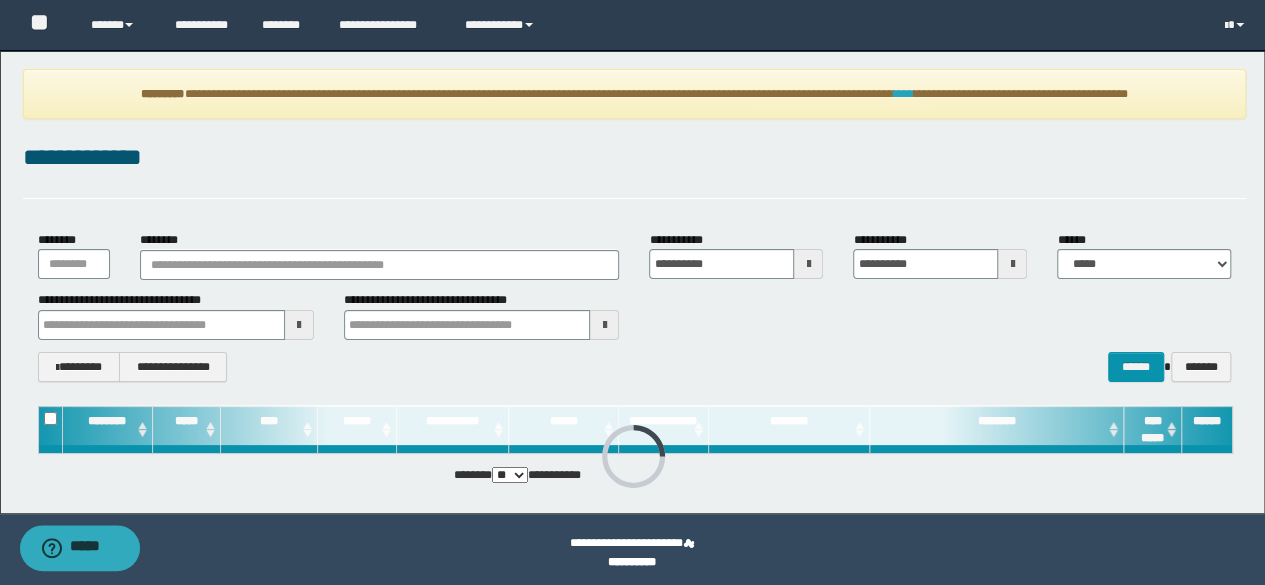 click on "****" at bounding box center [903, 94] 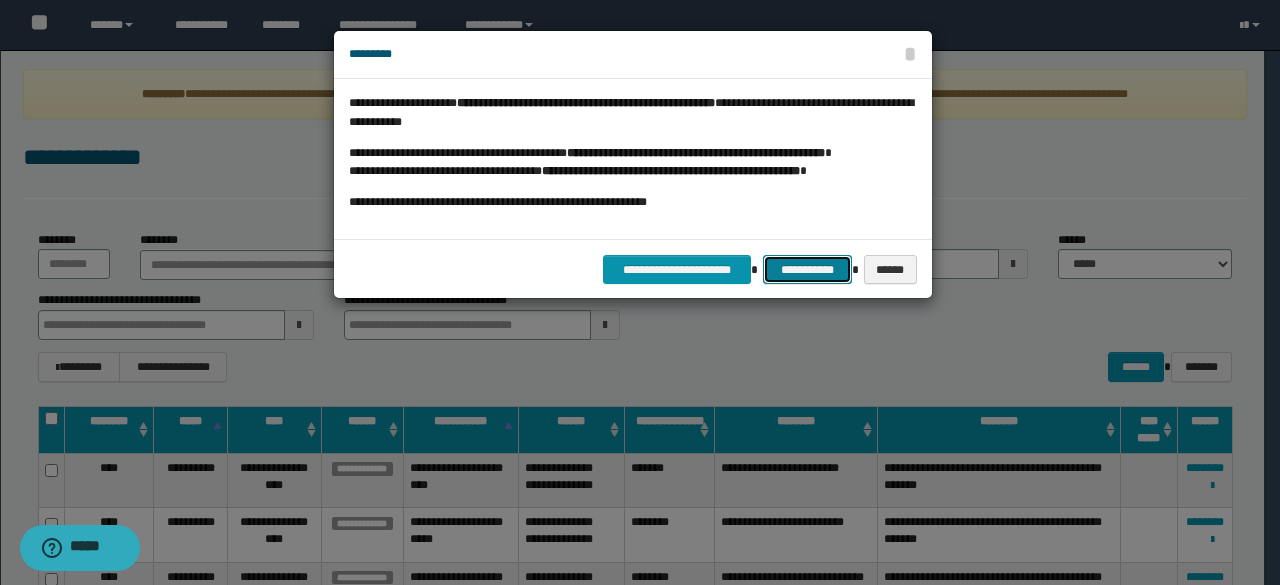 click on "**********" at bounding box center (807, 269) 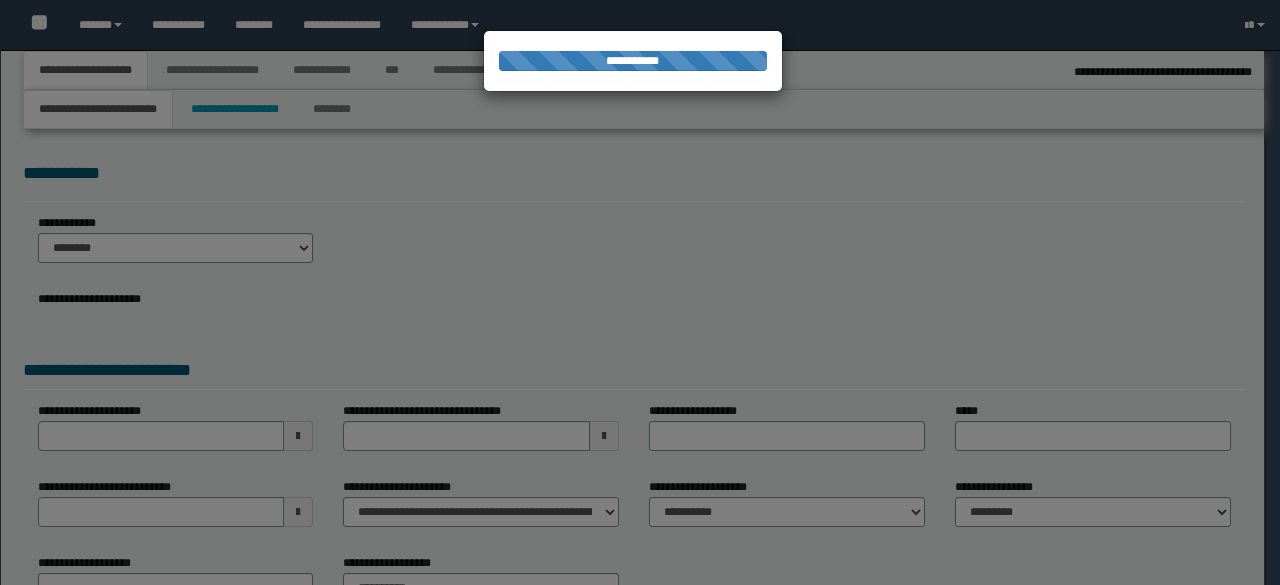 select on "*" 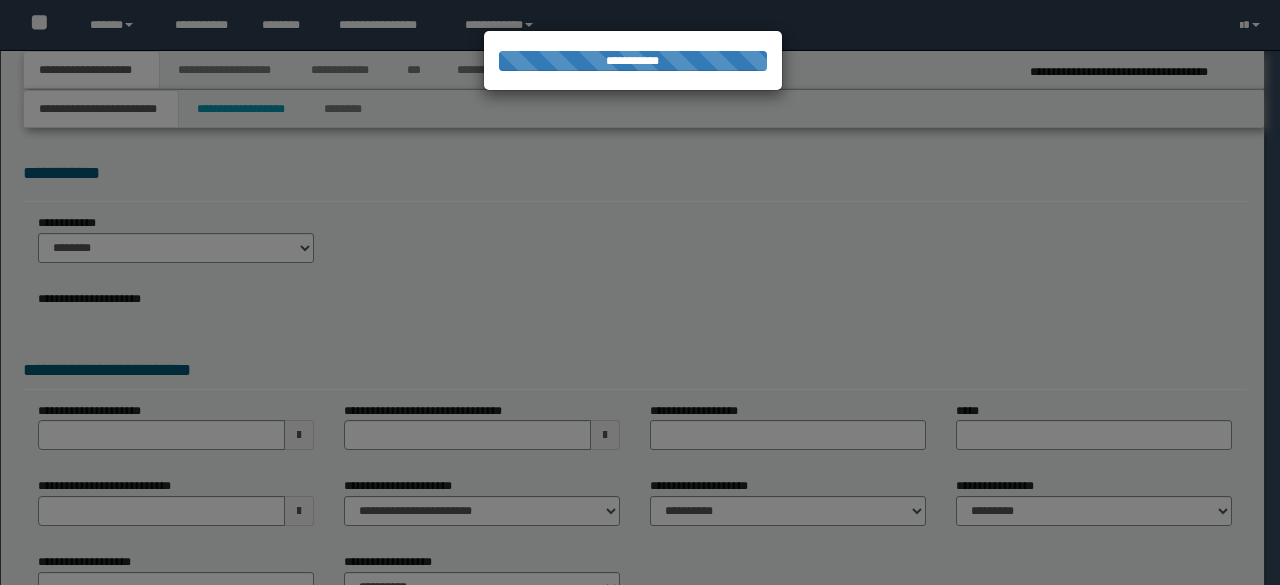 scroll, scrollTop: 0, scrollLeft: 0, axis: both 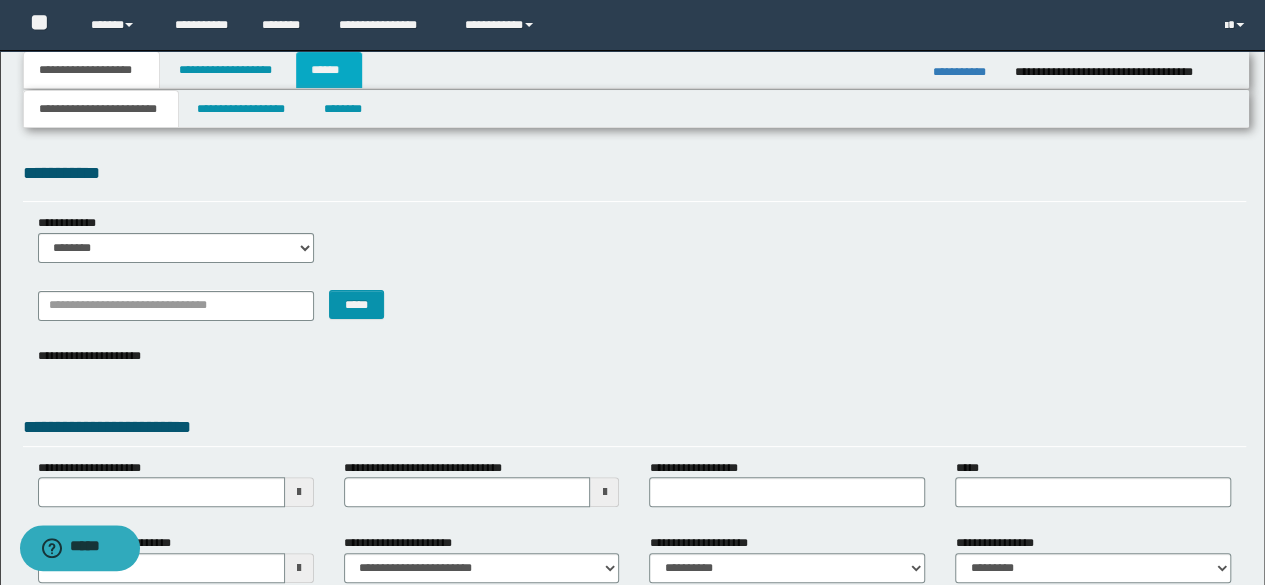 click on "******" at bounding box center [329, 70] 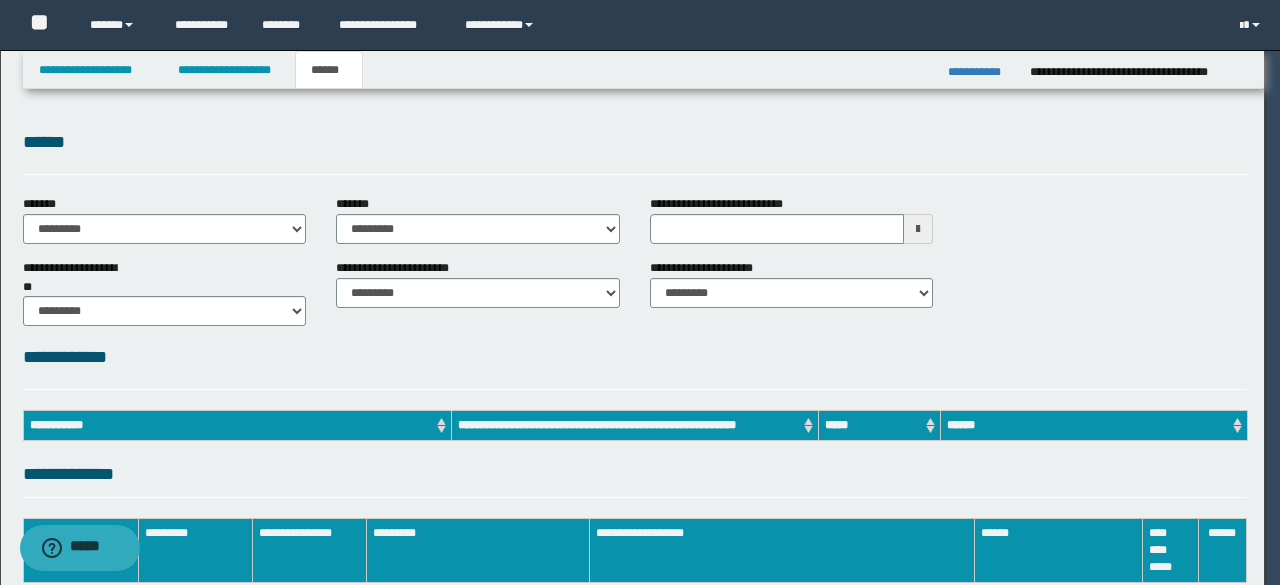 scroll, scrollTop: 0, scrollLeft: 0, axis: both 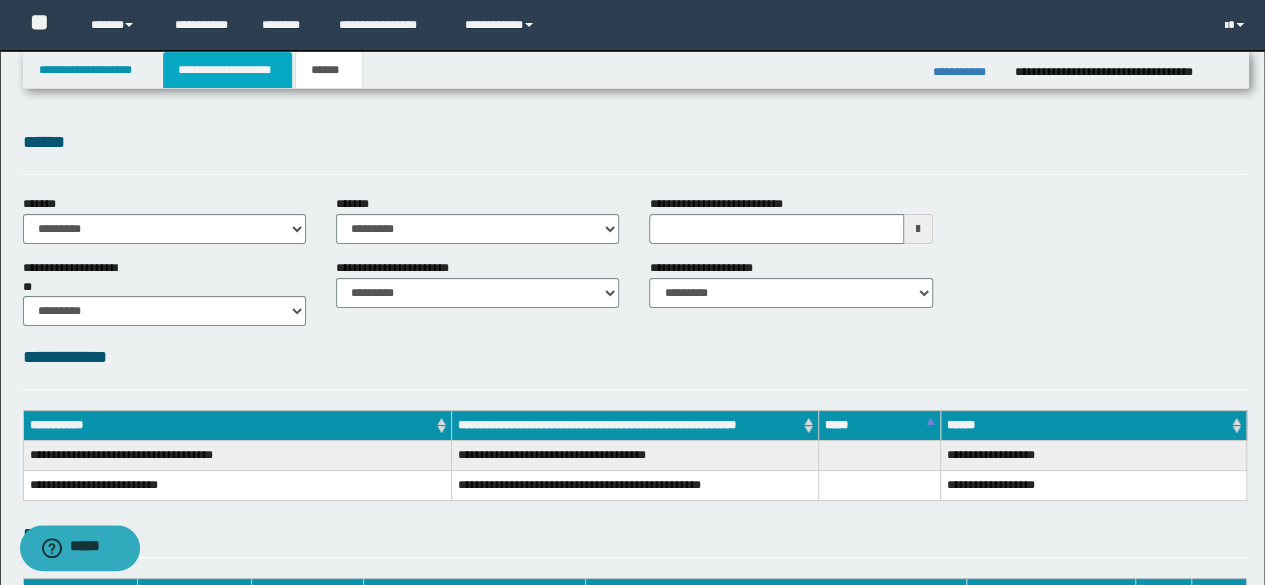 click on "**********" at bounding box center (227, 70) 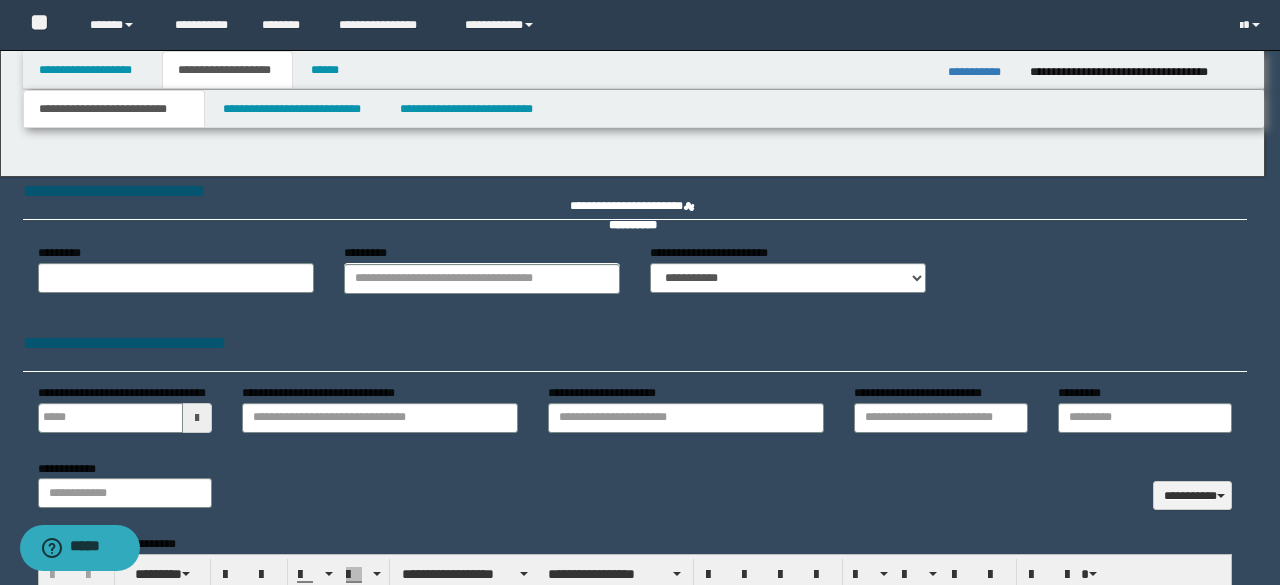 type 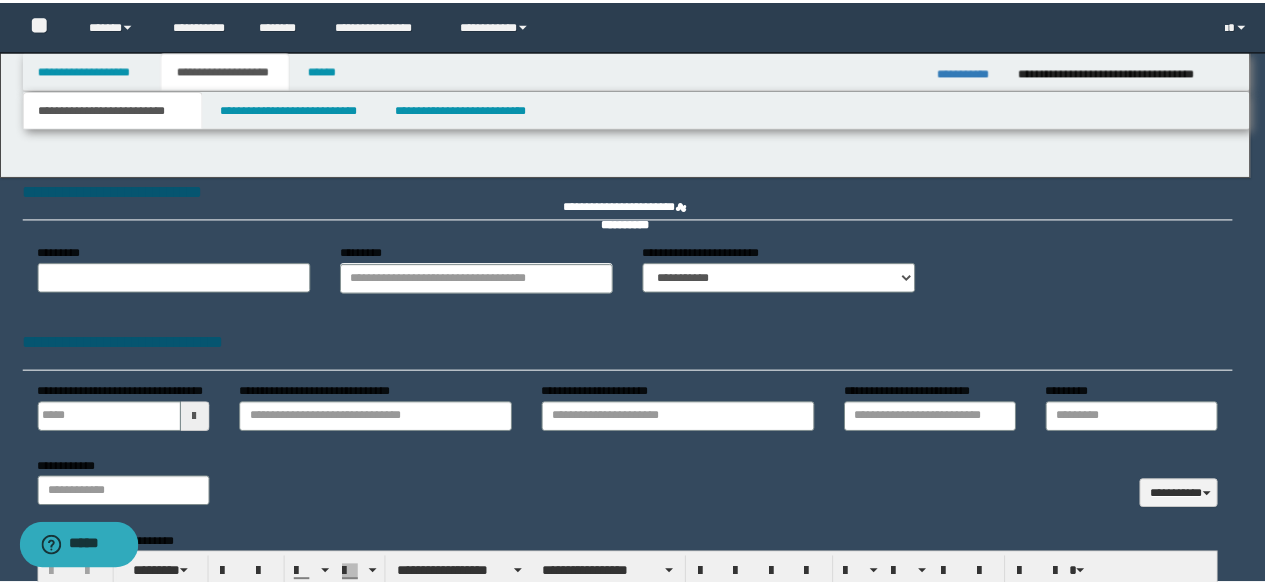 scroll, scrollTop: 0, scrollLeft: 0, axis: both 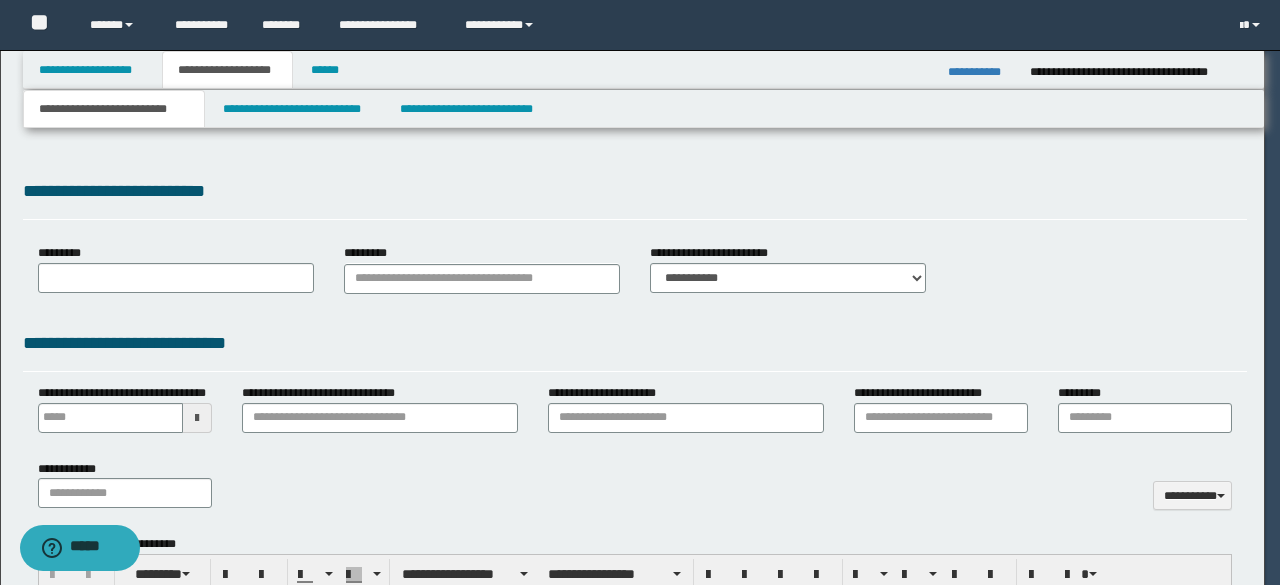 select on "*" 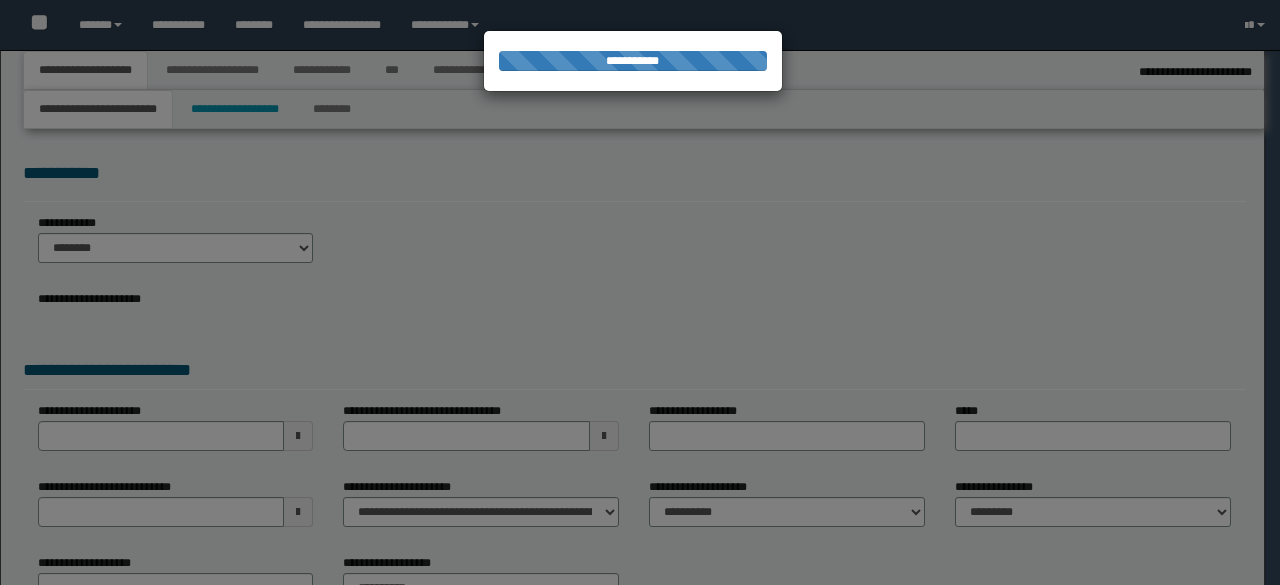select on "*" 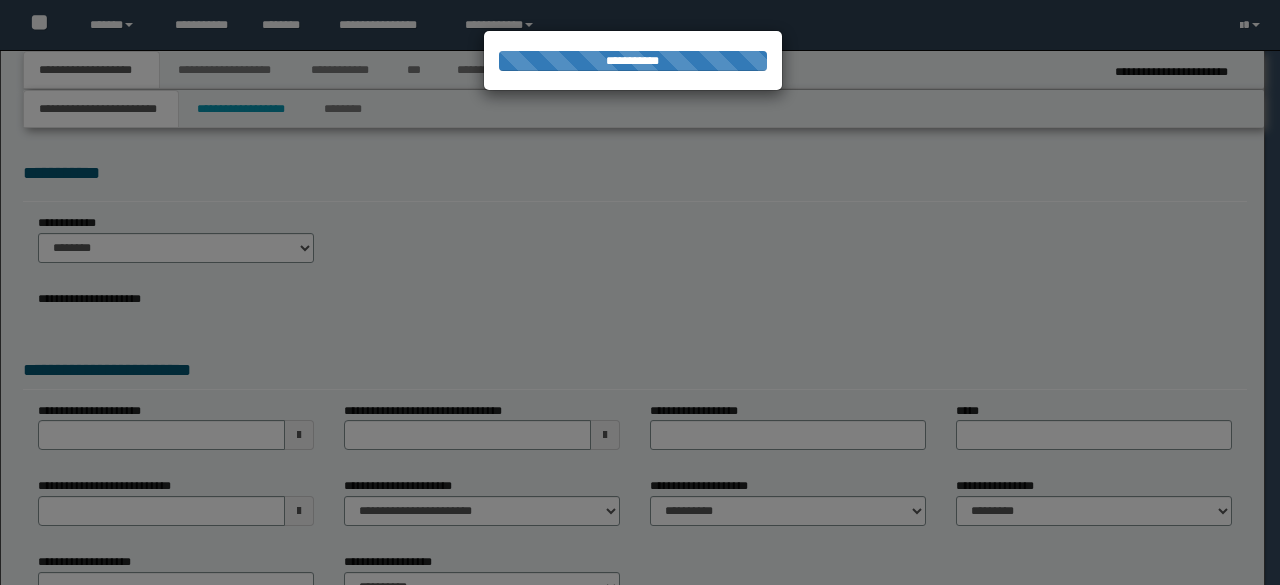 scroll, scrollTop: 0, scrollLeft: 0, axis: both 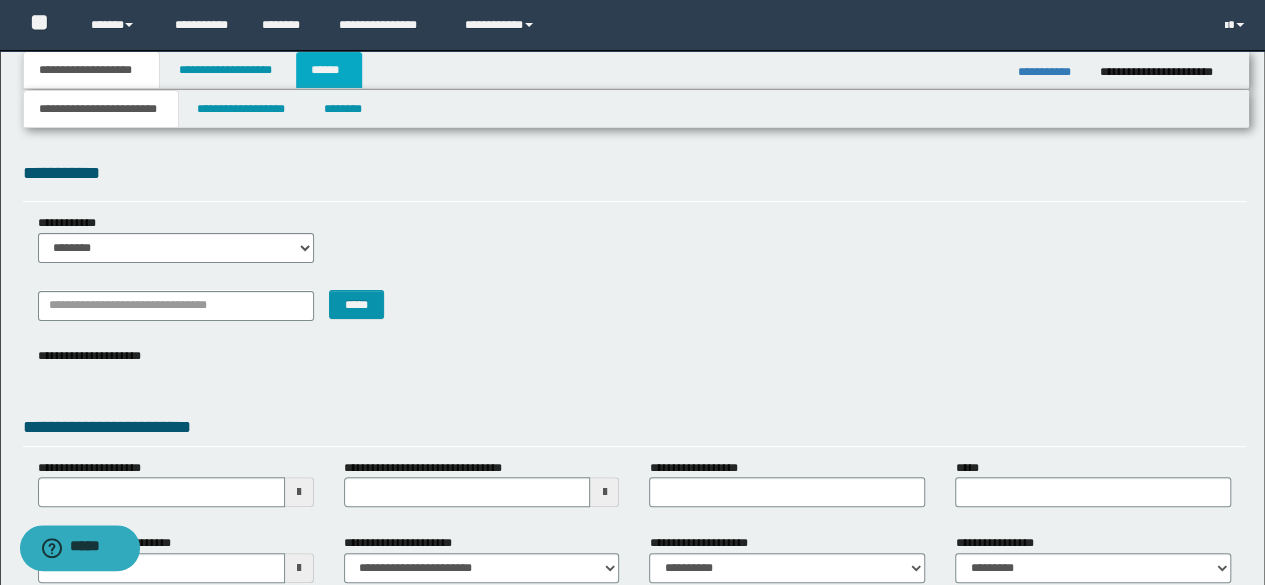 click on "******" at bounding box center [329, 70] 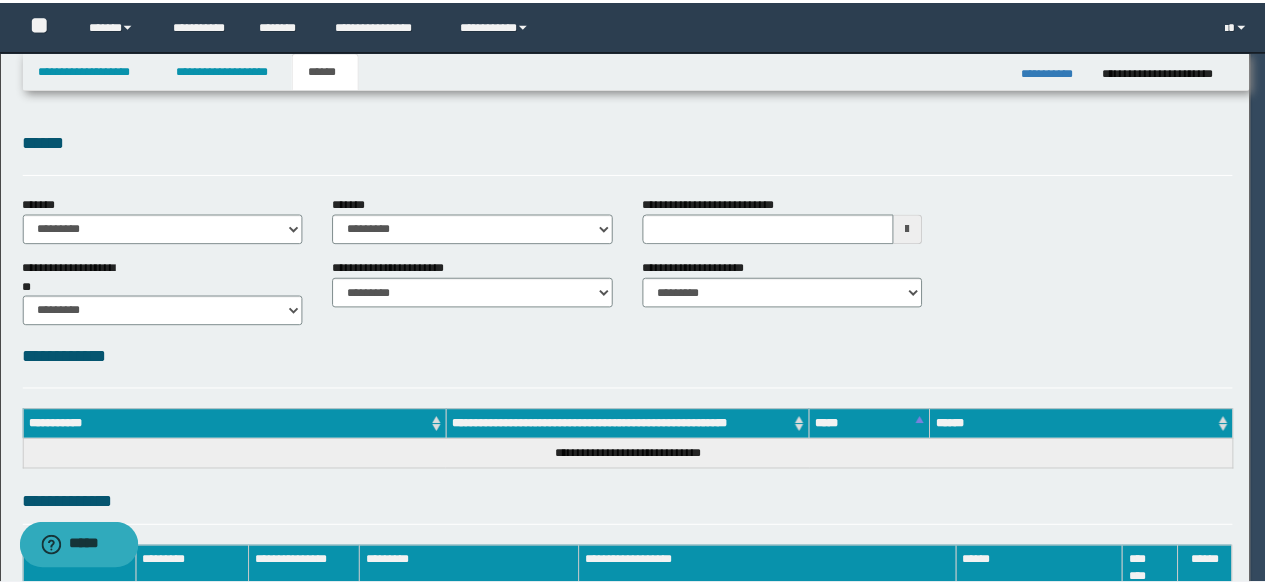 scroll, scrollTop: 0, scrollLeft: 0, axis: both 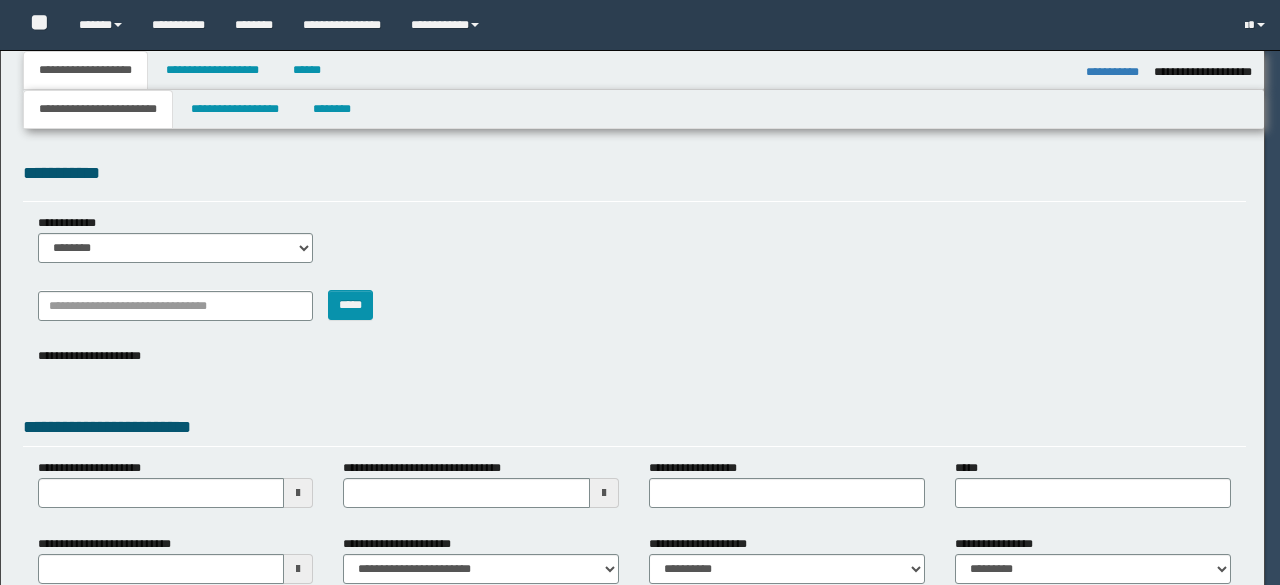 select on "*" 